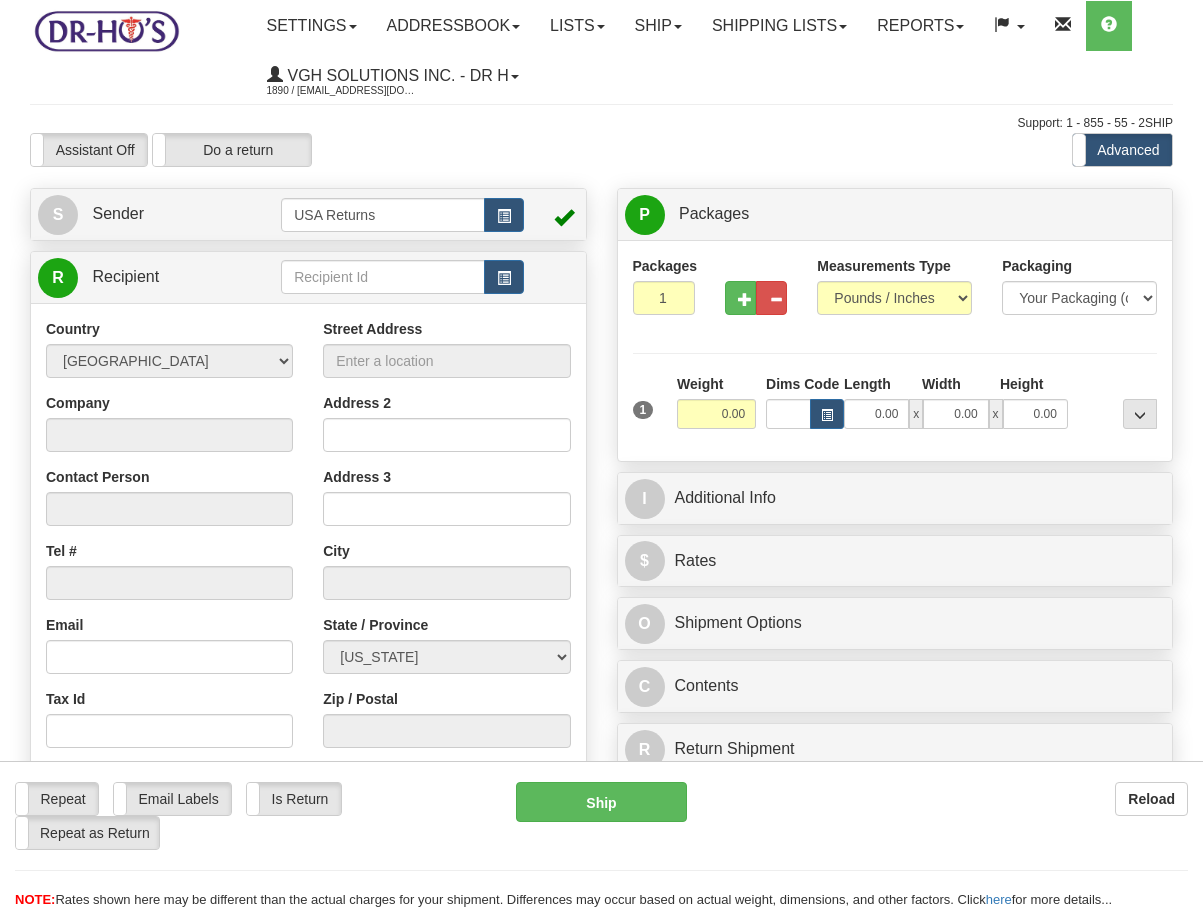 scroll, scrollTop: 0, scrollLeft: 0, axis: both 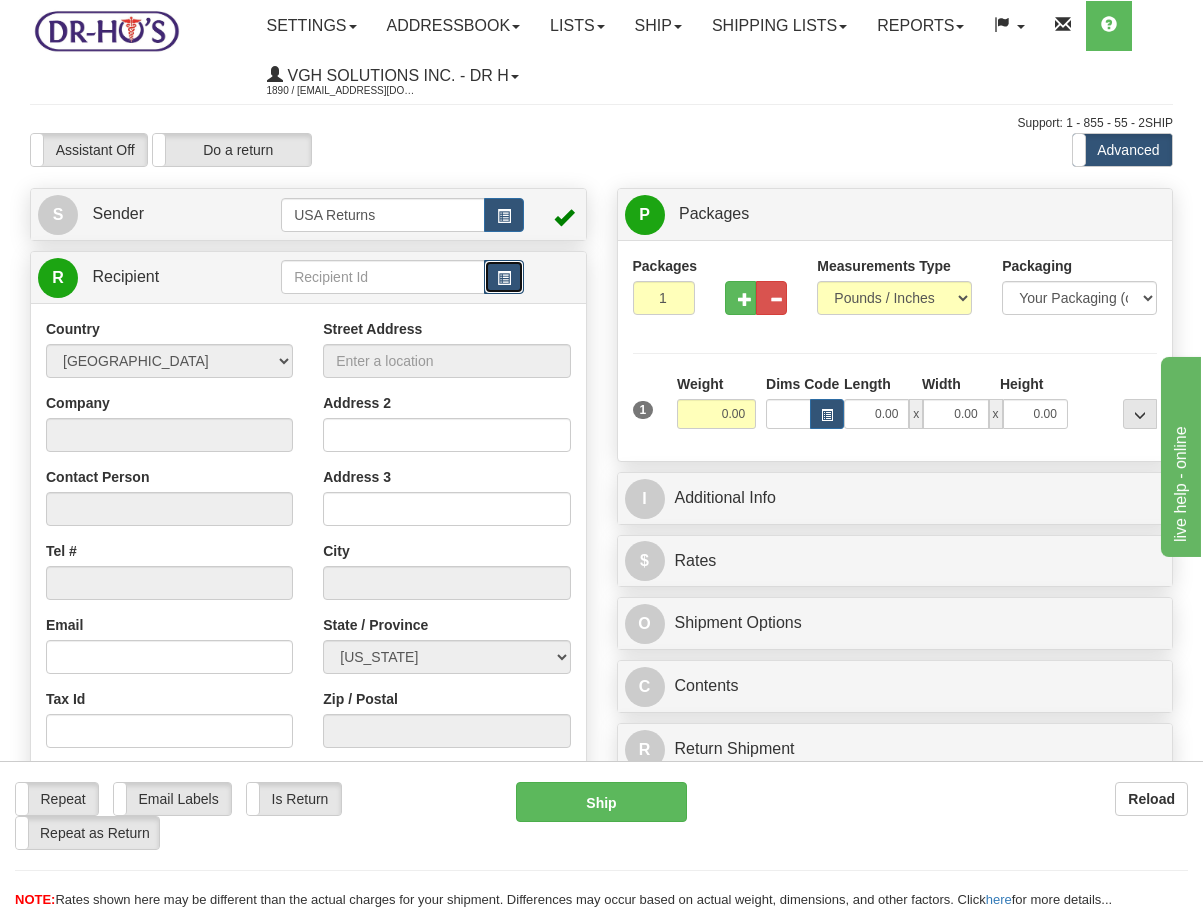 click at bounding box center [504, 277] 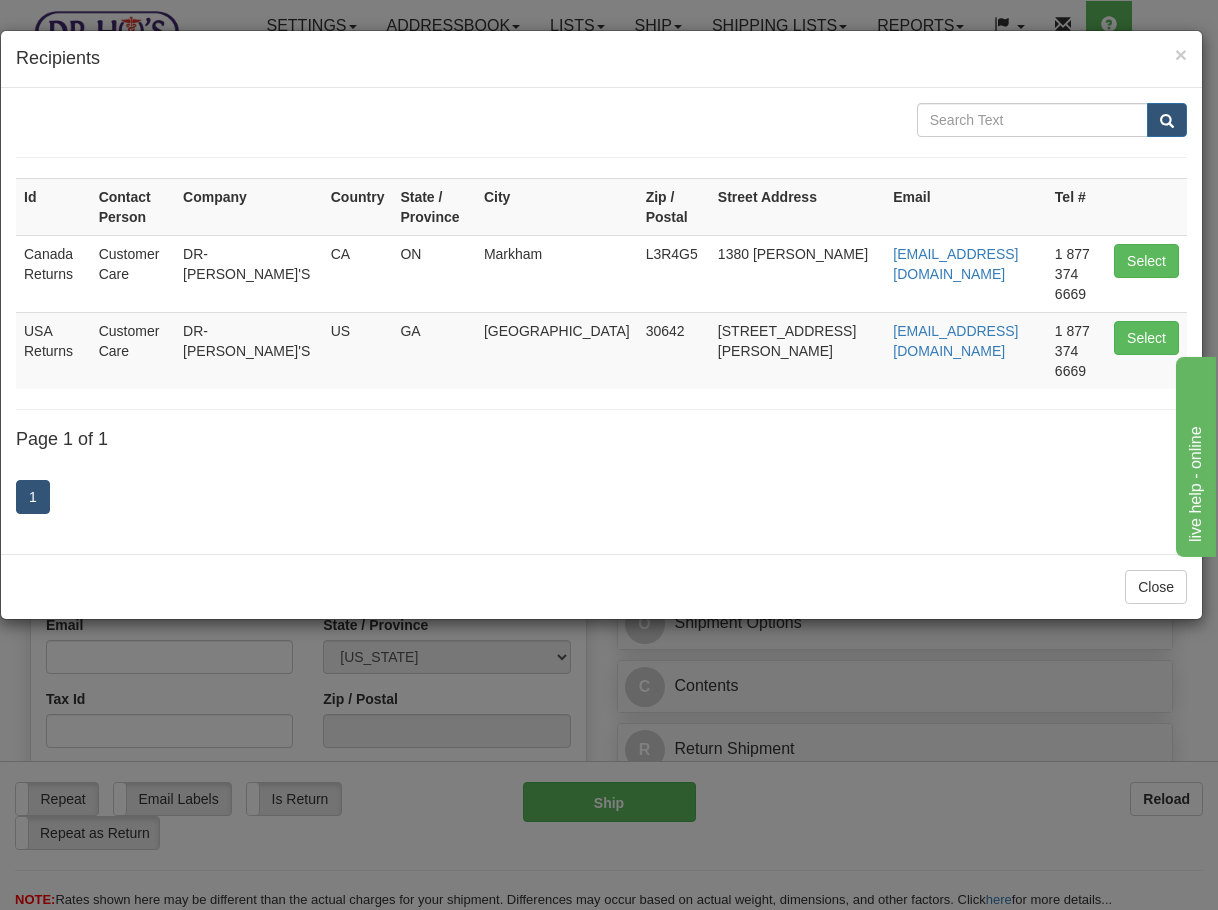 click on "Select" at bounding box center (1146, 273) 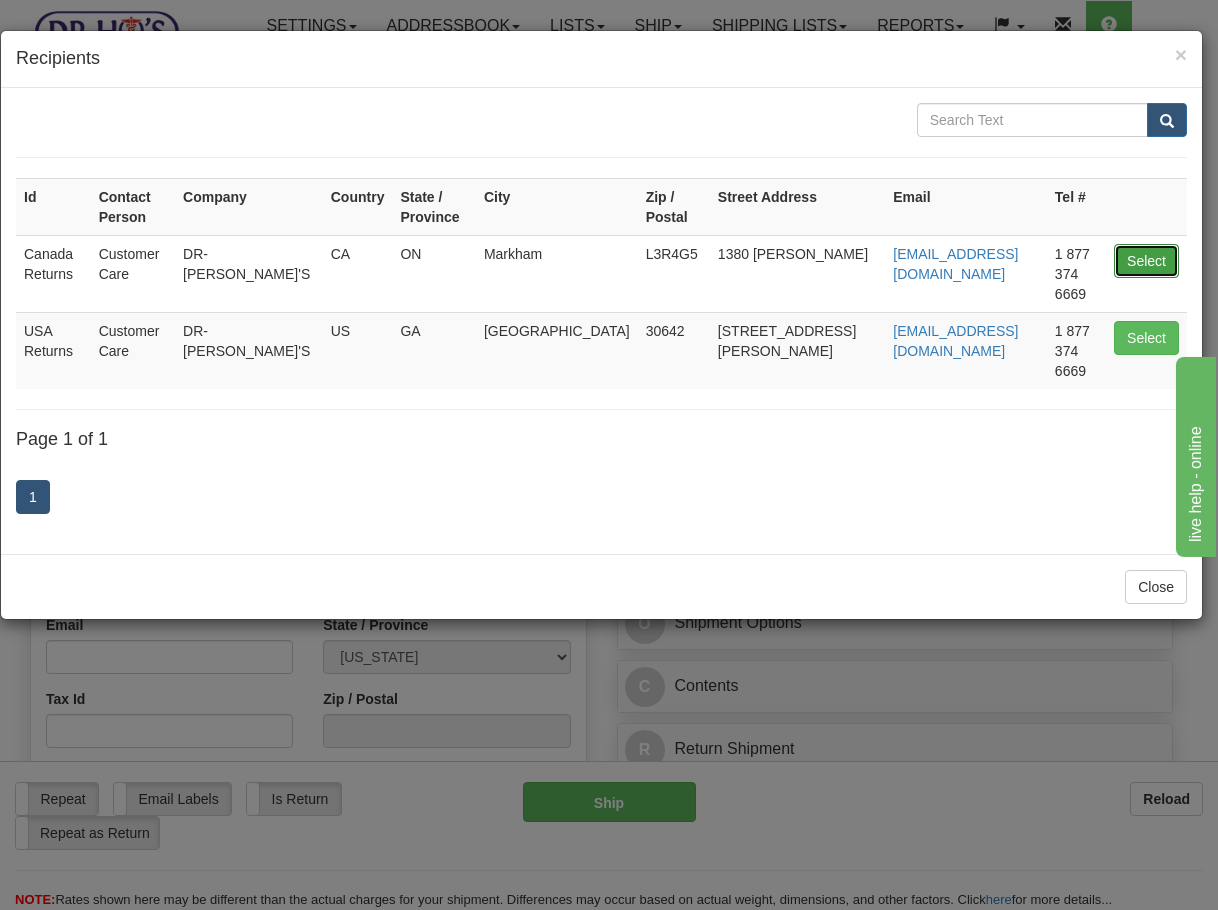 click on "Select" at bounding box center (1146, 261) 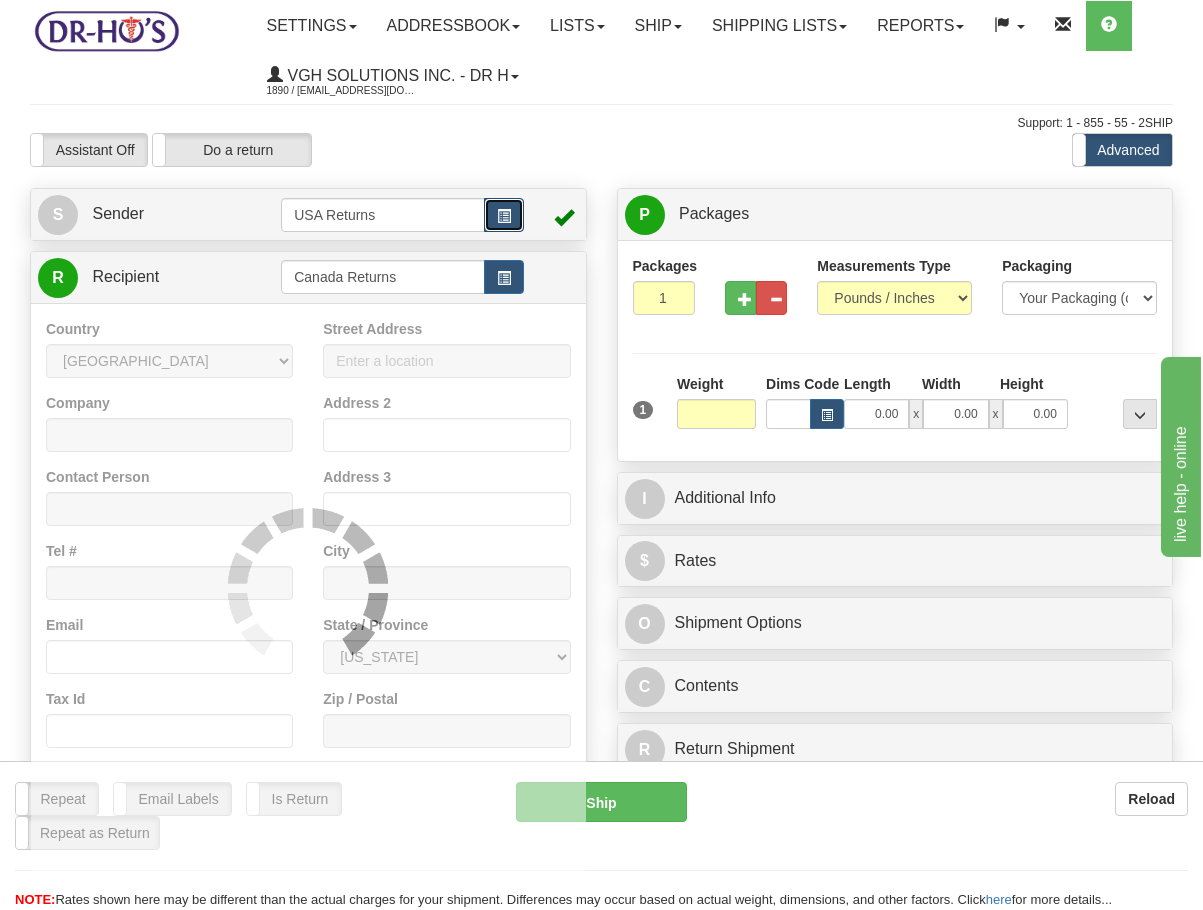 type on "0.00" 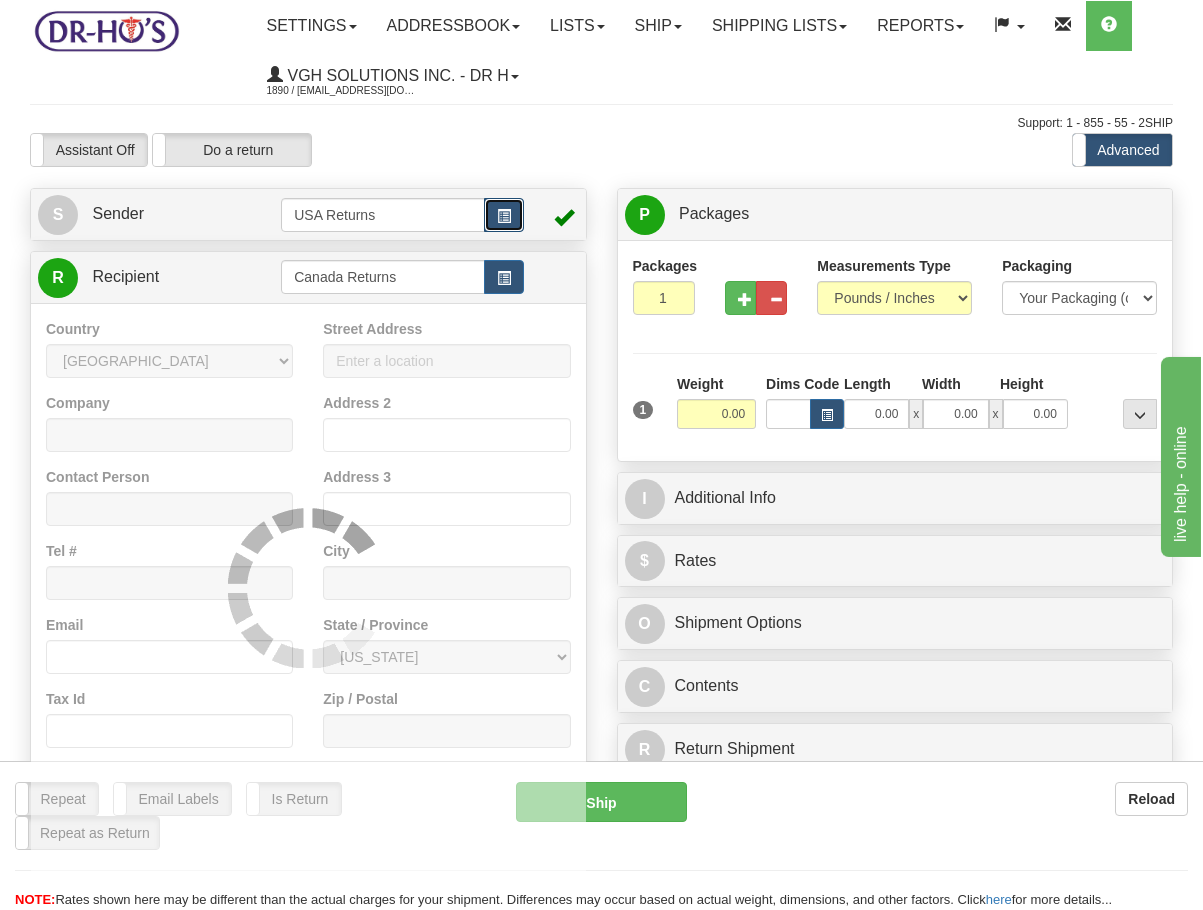click at bounding box center [504, 216] 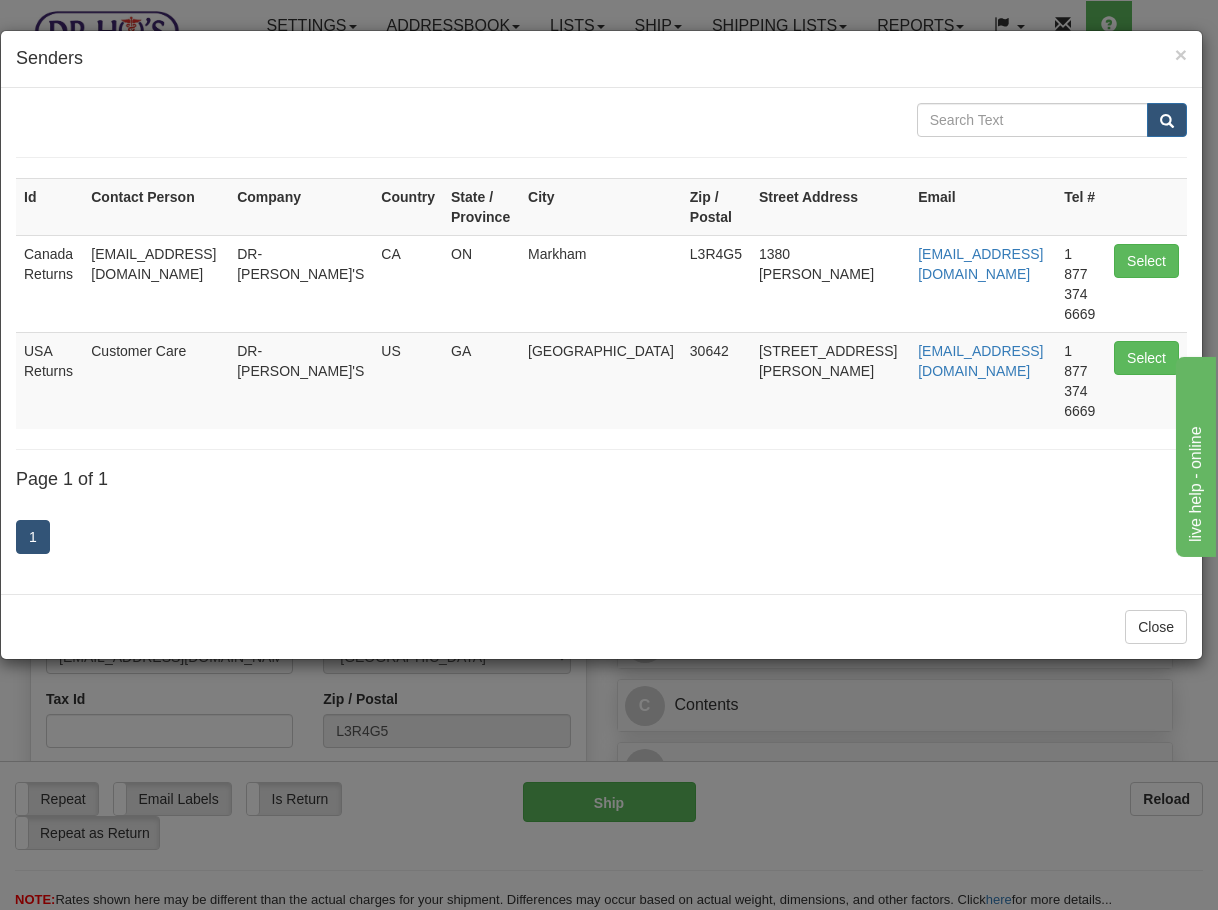 click on "×
Senders
Id
Contact Person
Company
Country
State / Province
City
Zip / Postal
Street Address
Email
Tel #
Canada Returns
Select" at bounding box center (609, 455) 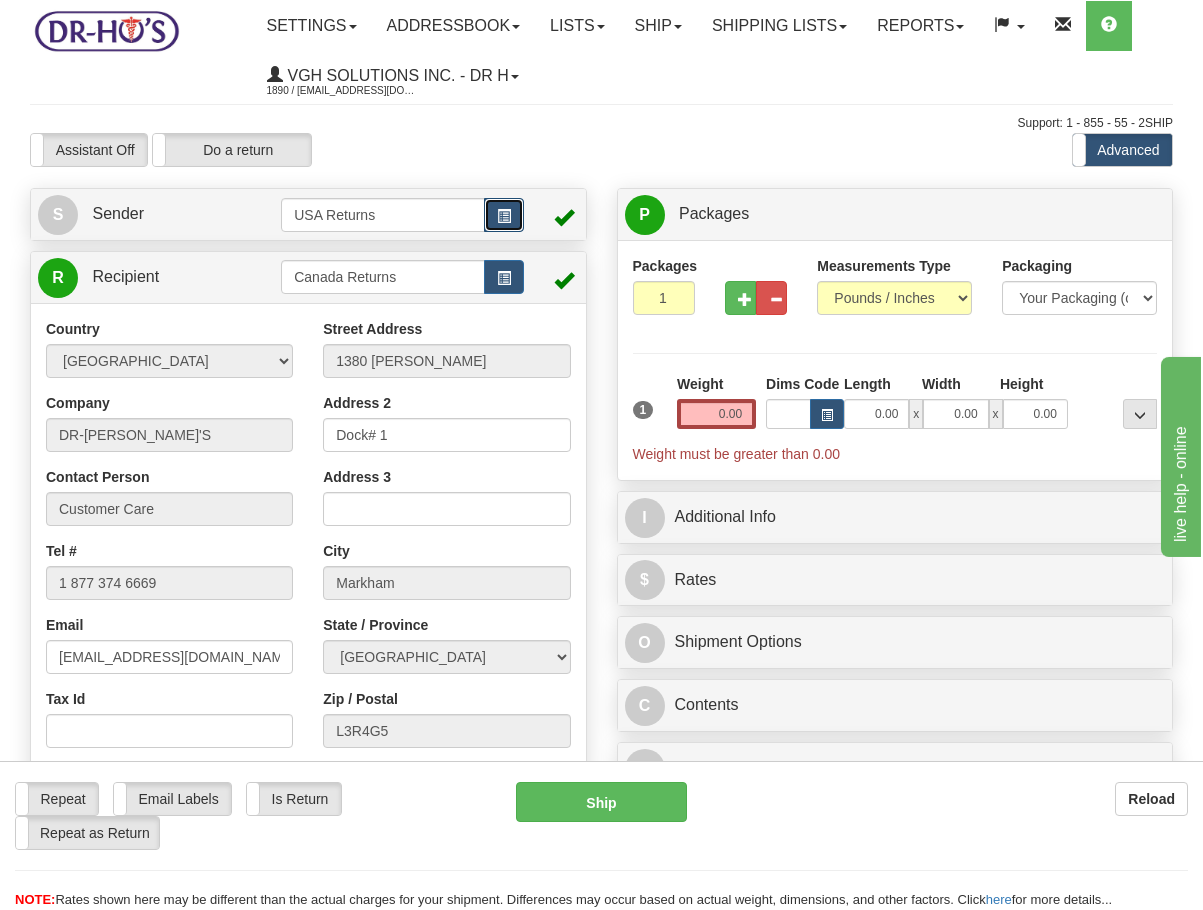 click at bounding box center (504, 216) 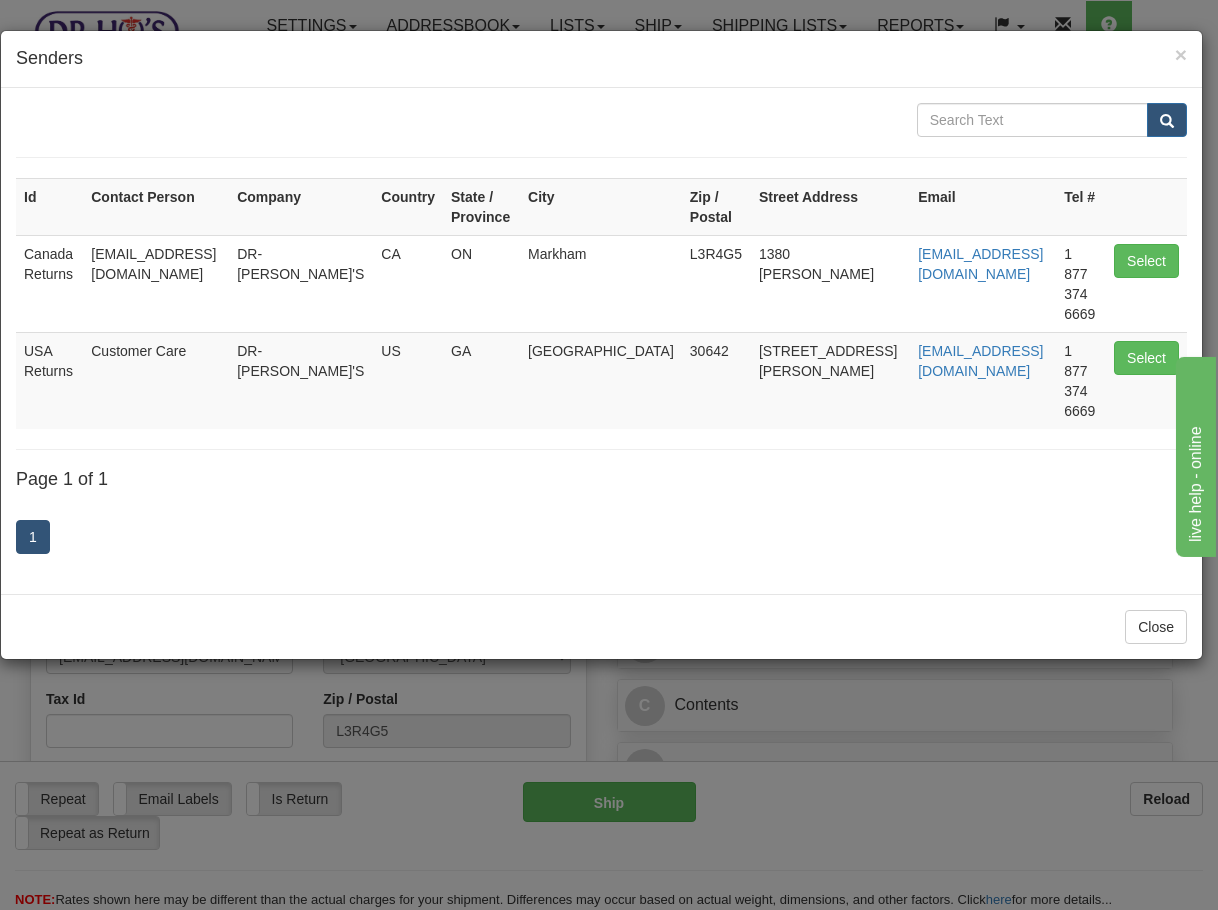 click on "Select" at bounding box center [1146, 283] 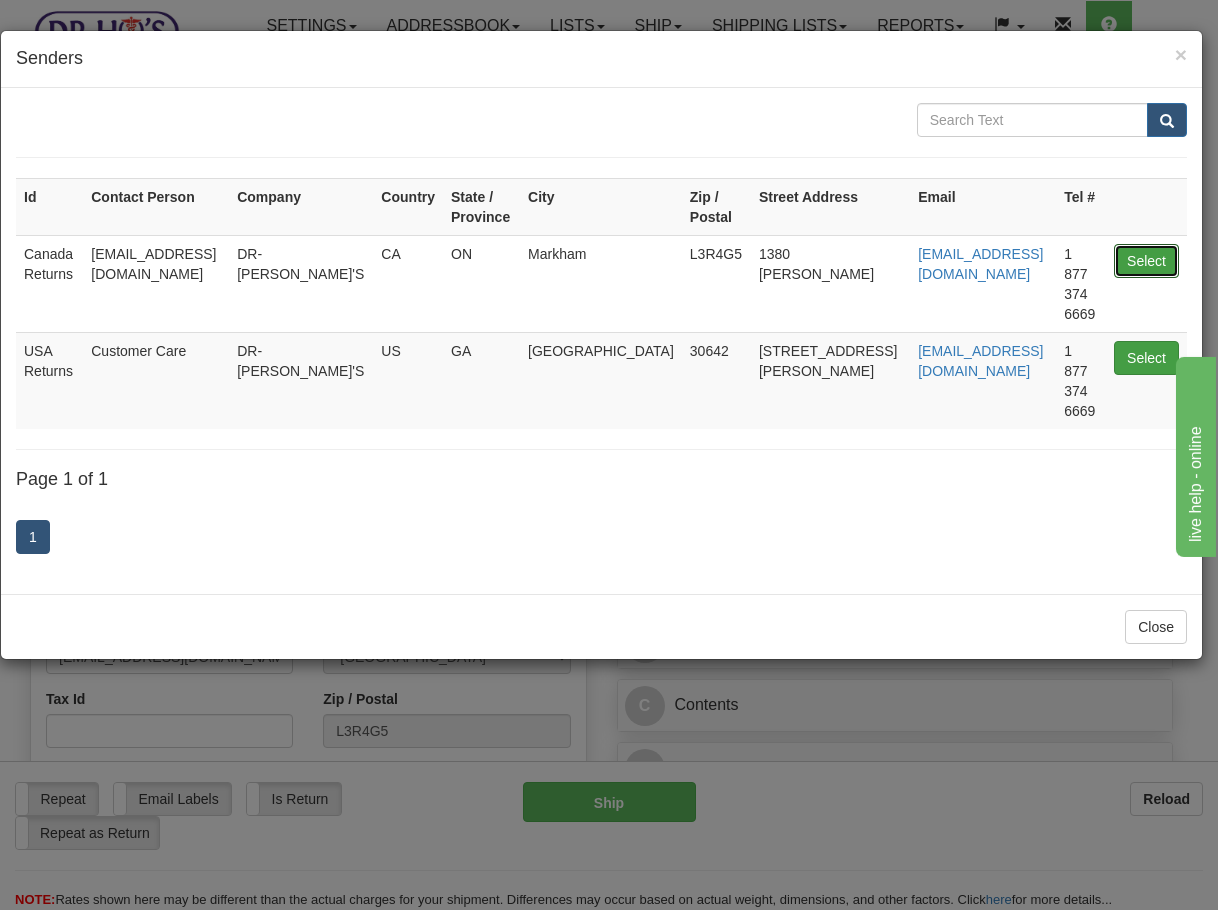 click on "Select" at bounding box center [1146, 261] 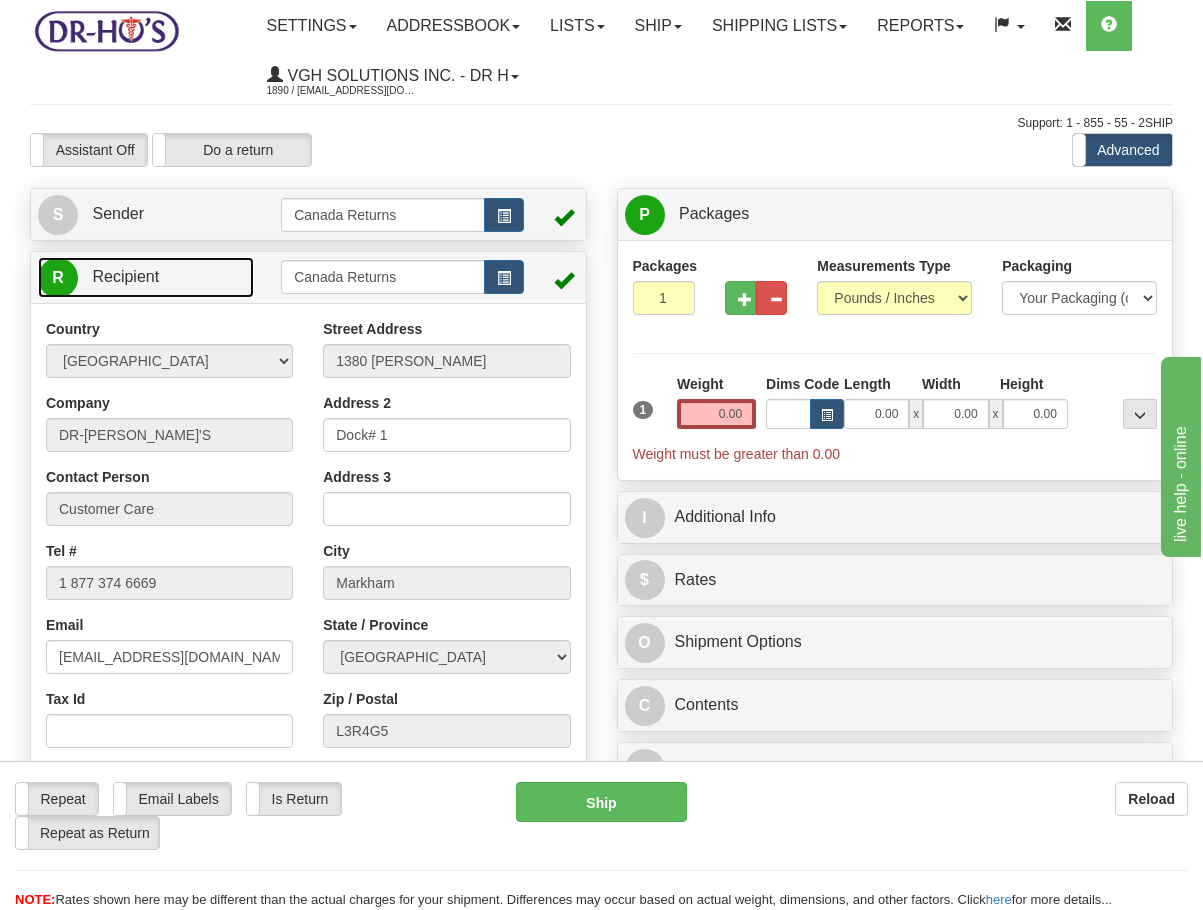 click on "Recipient" at bounding box center (125, 276) 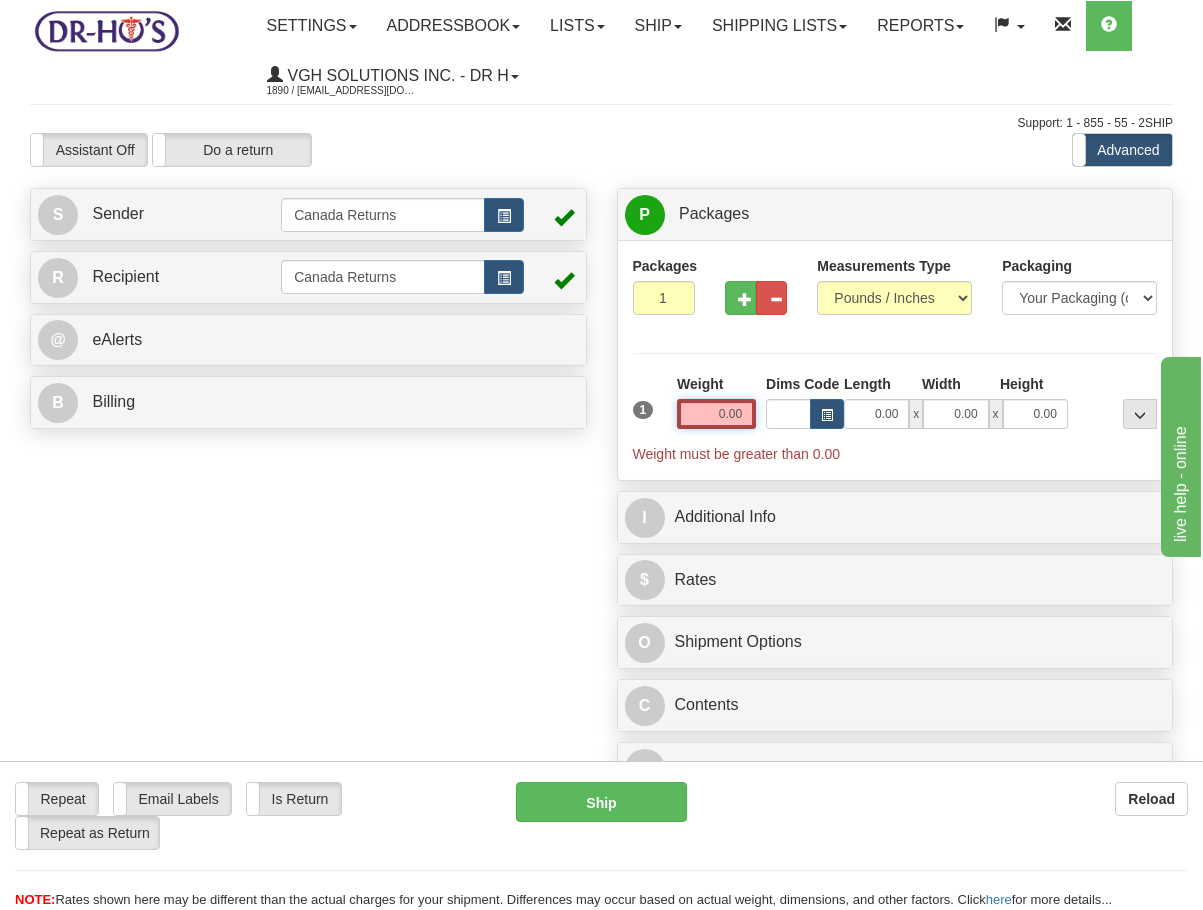 click on "0.00" at bounding box center (716, 414) 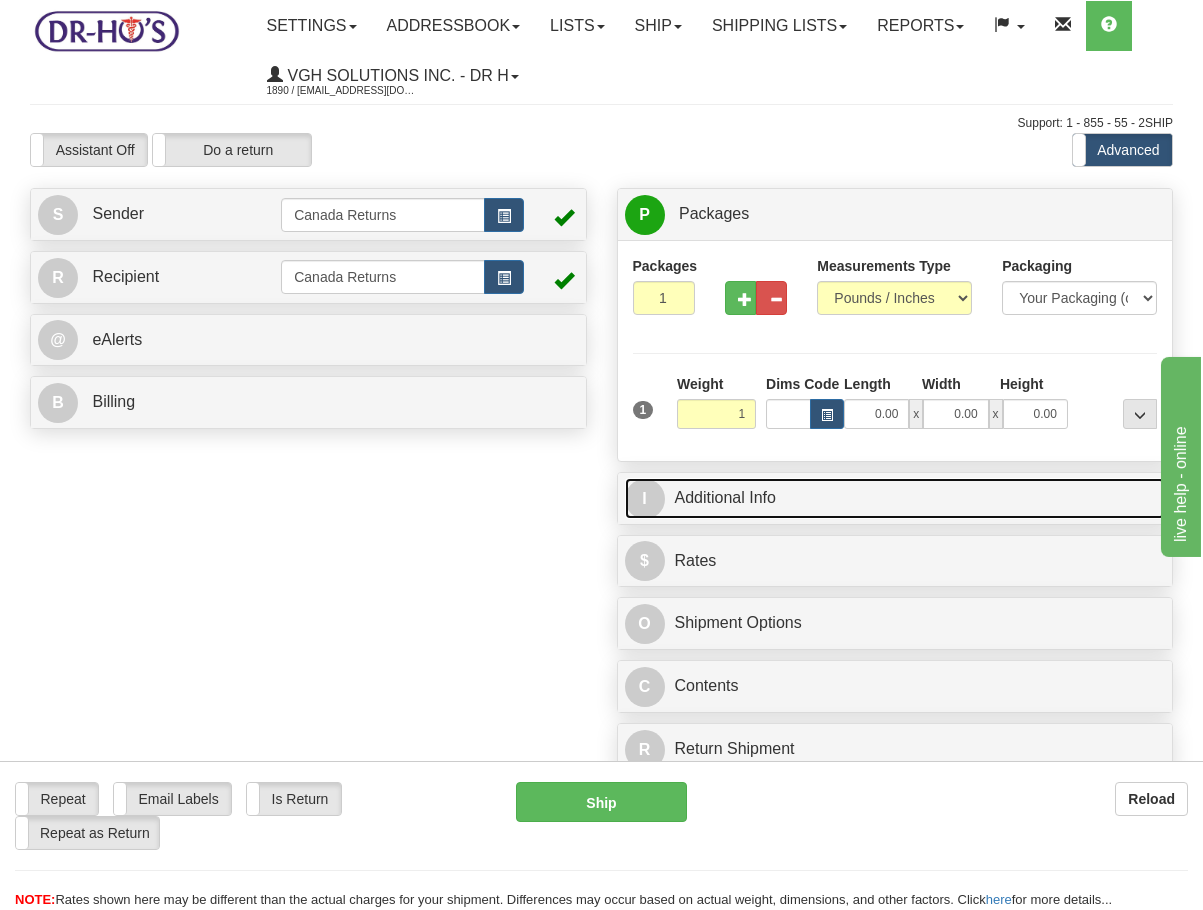 click on "I Additional Info" at bounding box center (895, 498) 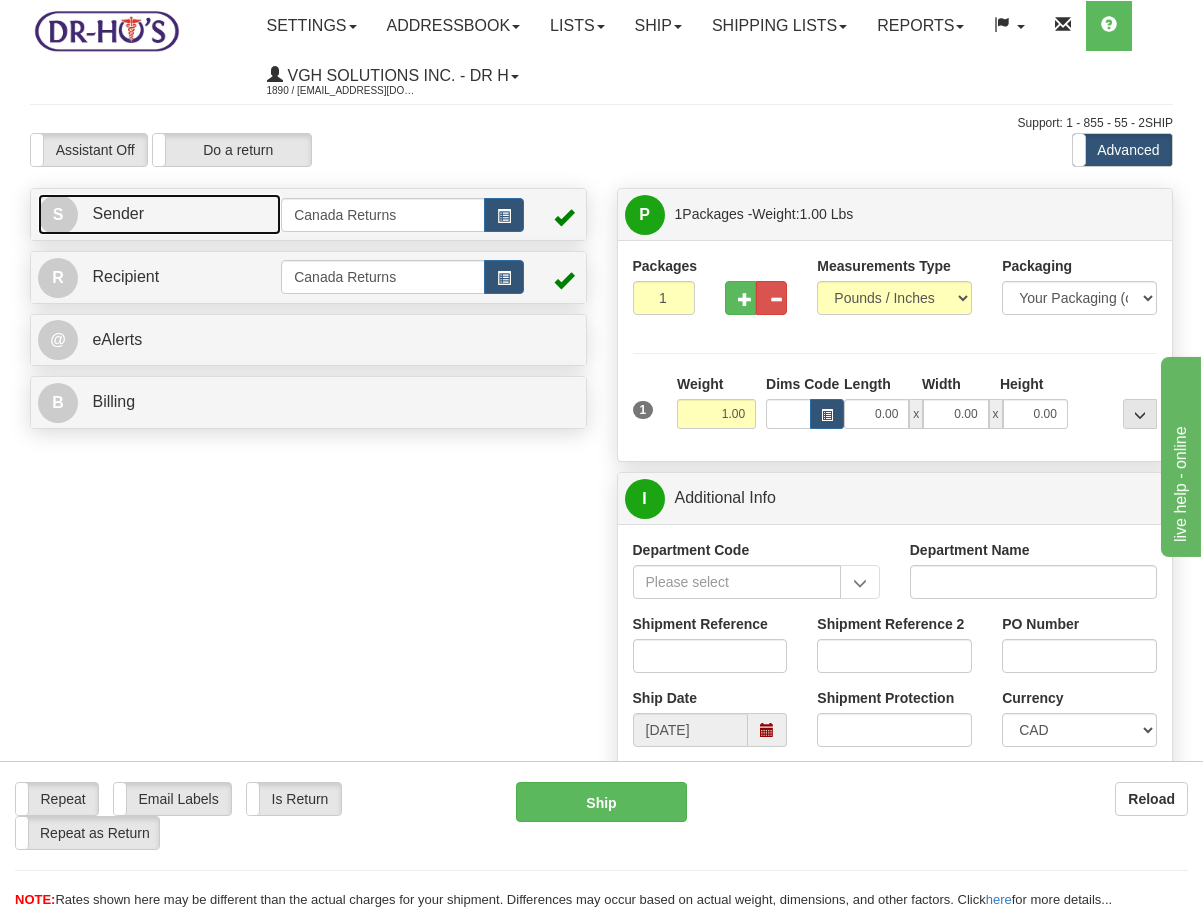 click on "S
Sender" at bounding box center [159, 214] 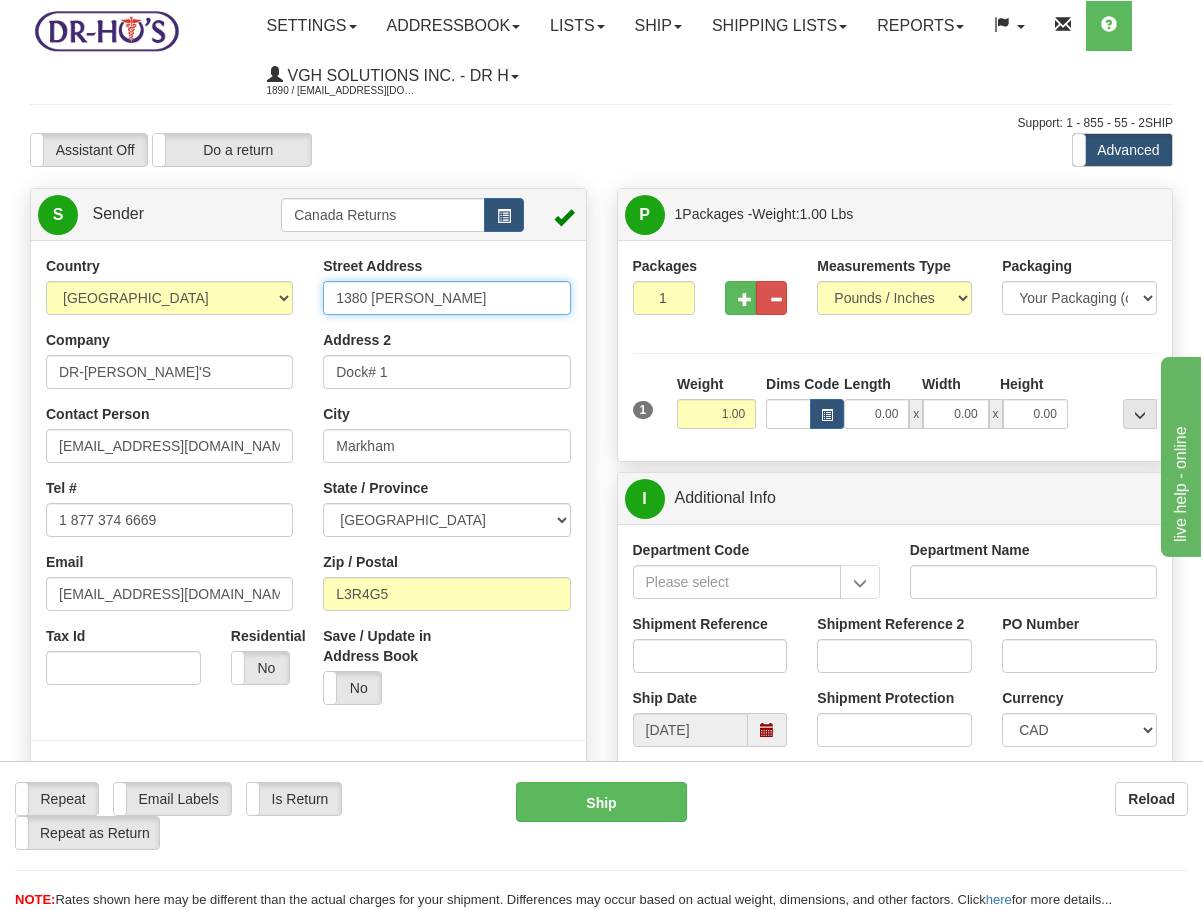 drag, startPoint x: 466, startPoint y: 305, endPoint x: 226, endPoint y: 305, distance: 240 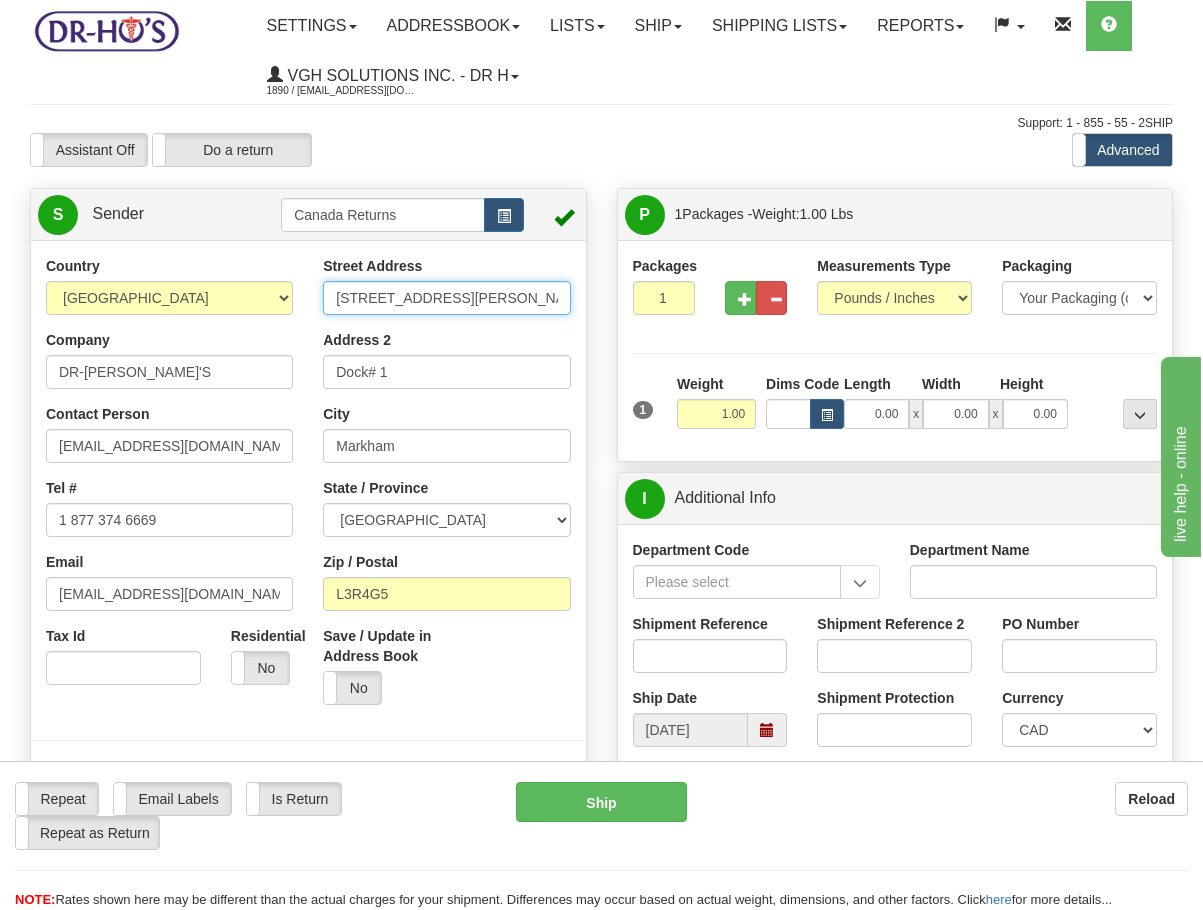 type on "4 Albert St" 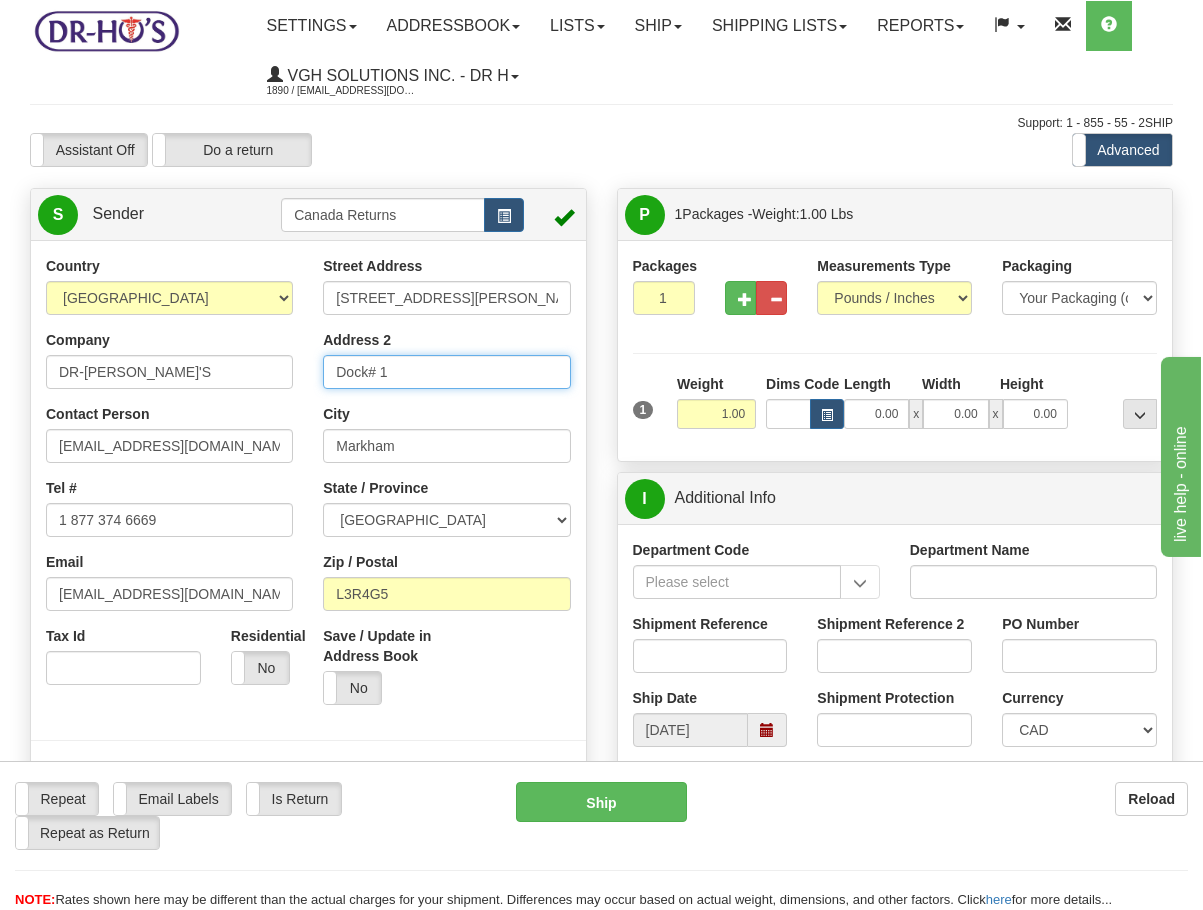click on "Dock# 1" at bounding box center (446, 372) 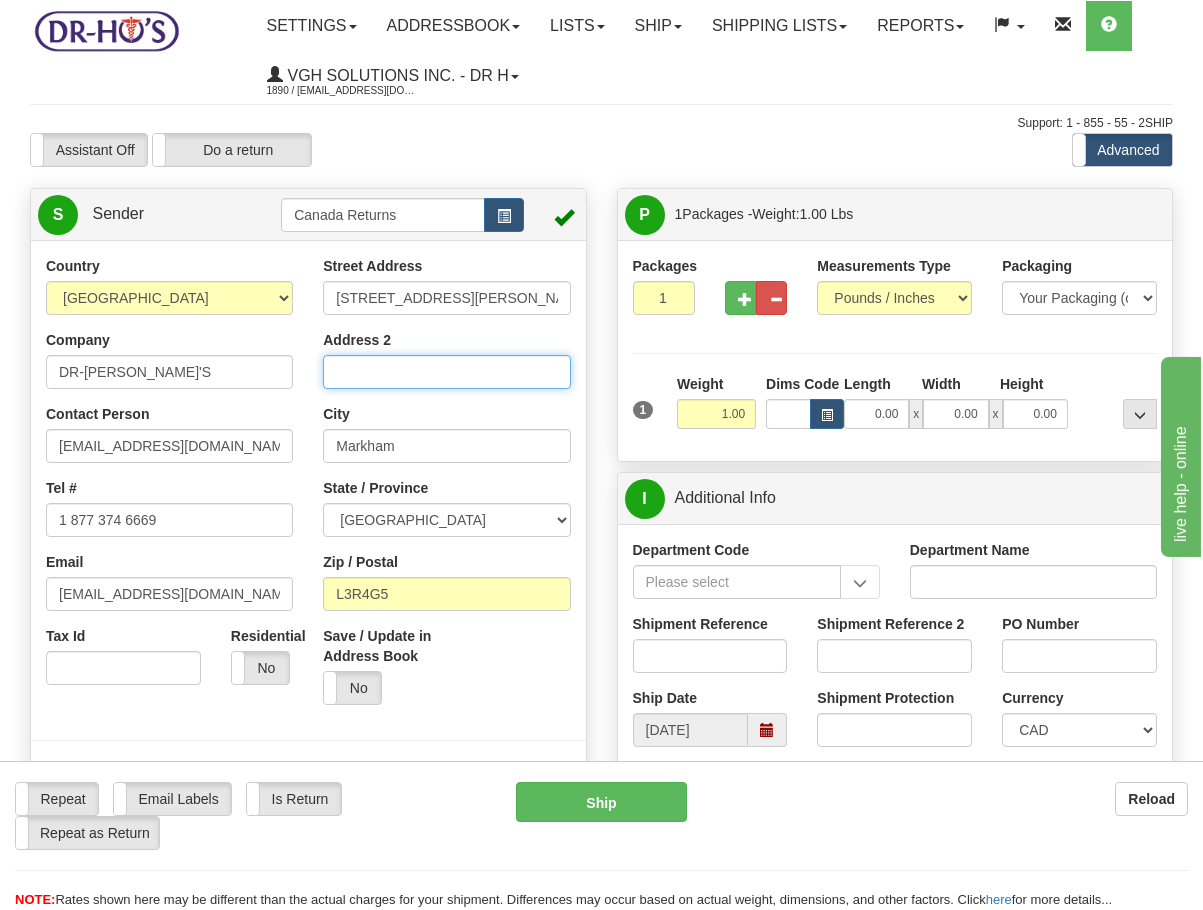 type 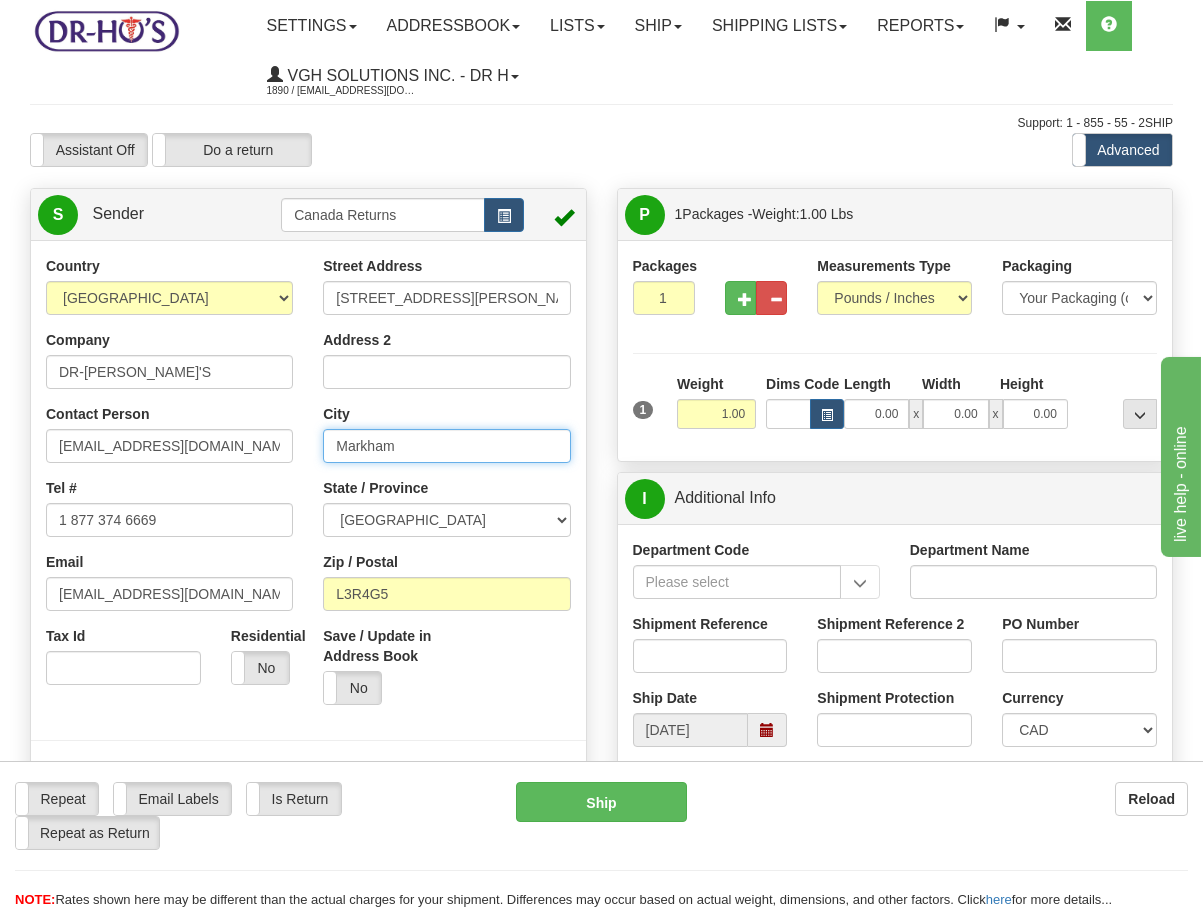 click on "Markham" at bounding box center [446, 446] 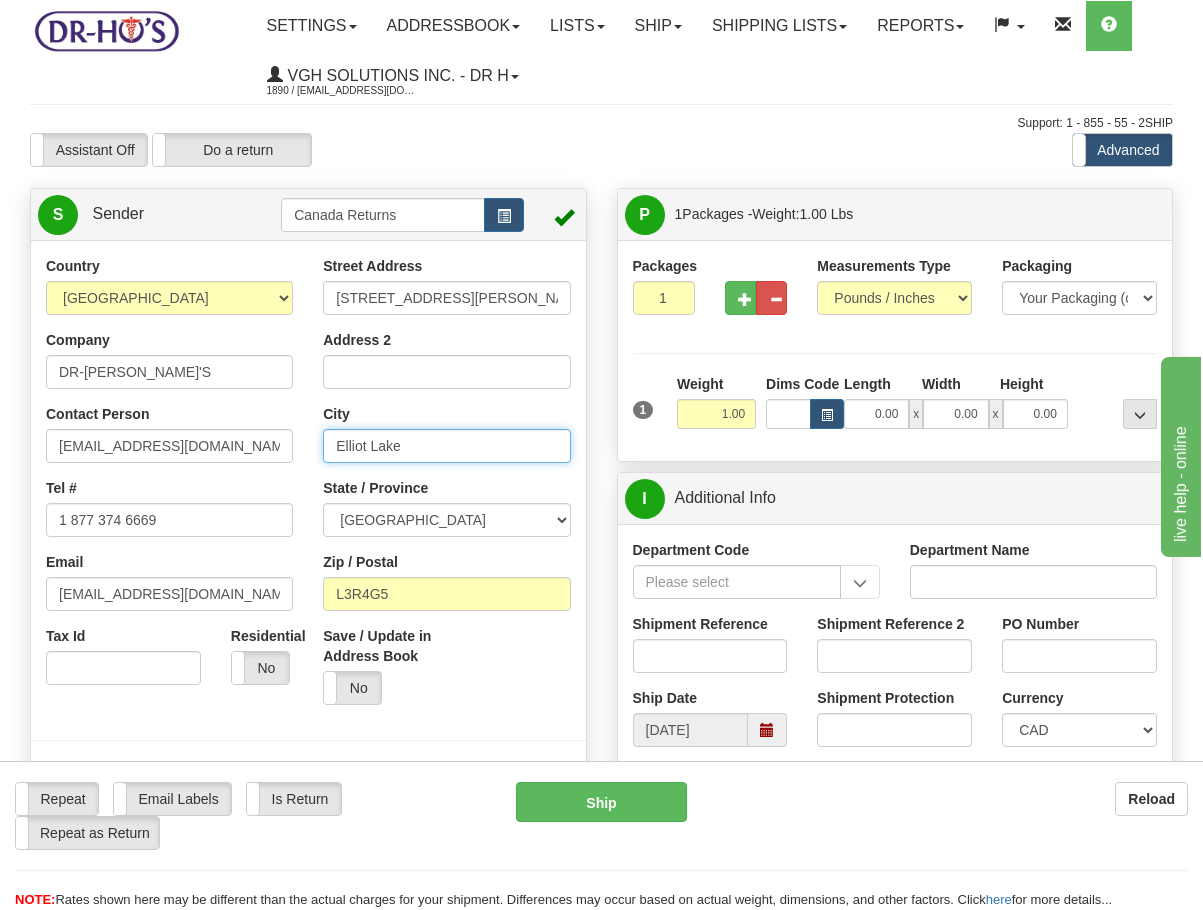 type on "Elliot Lake" 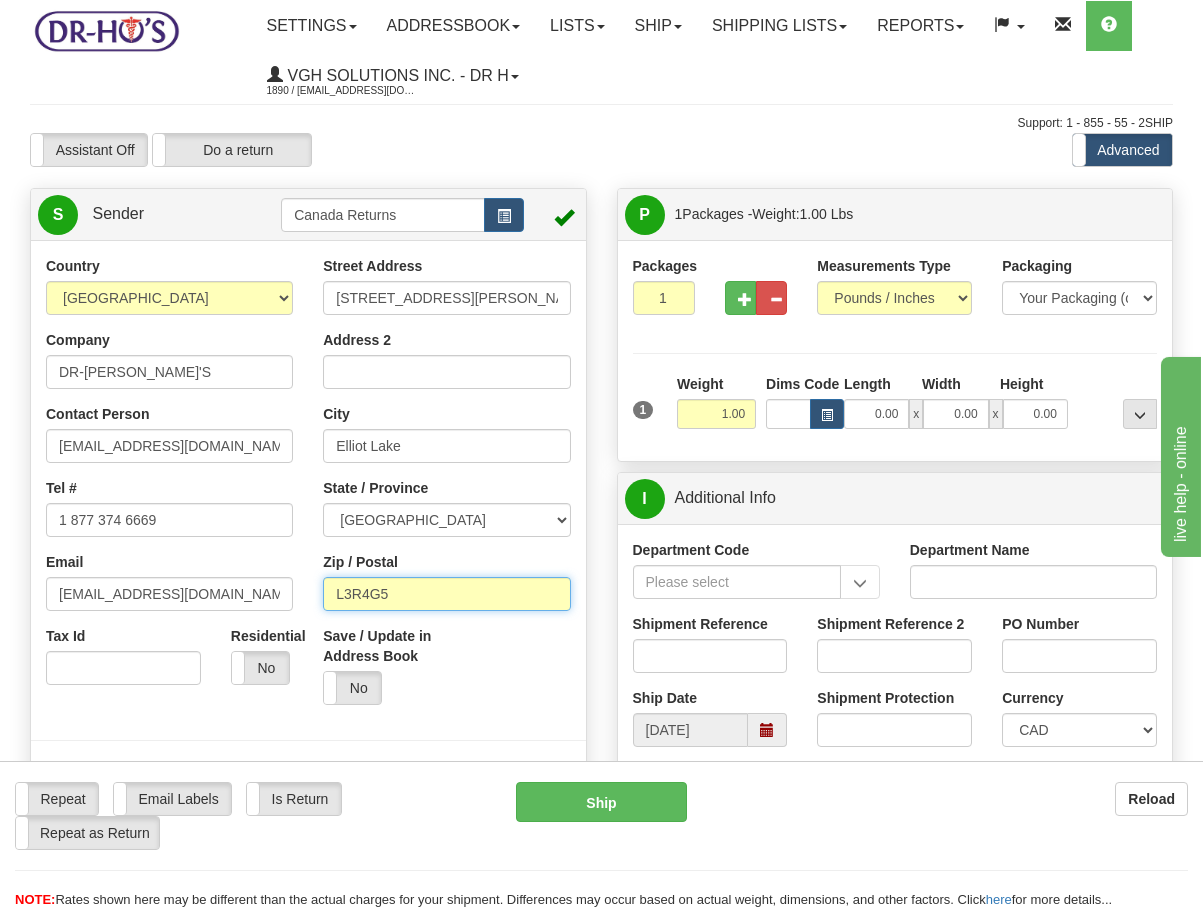 click on "L3R4G5" at bounding box center [446, 594] 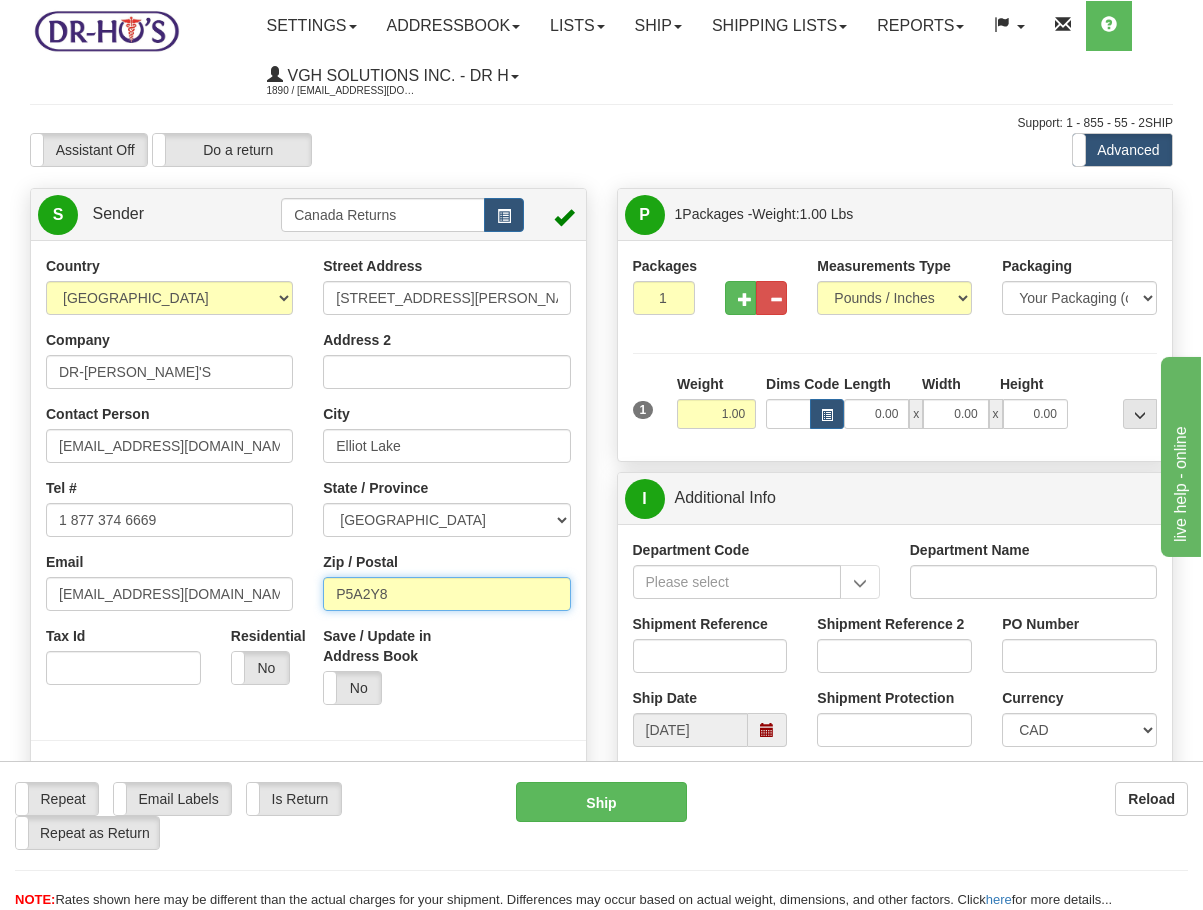 type on "P5A2Y8" 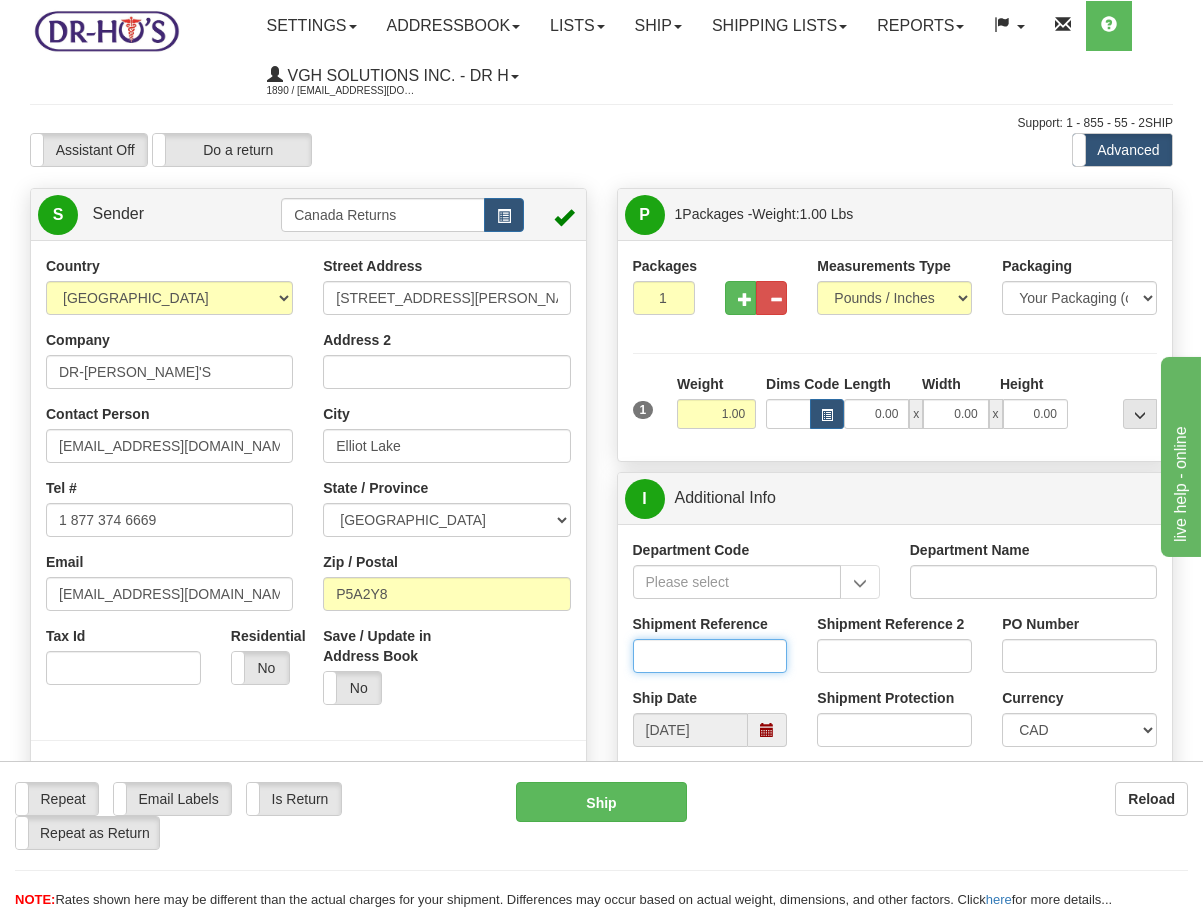 click on "Shipment Reference" at bounding box center [710, 656] 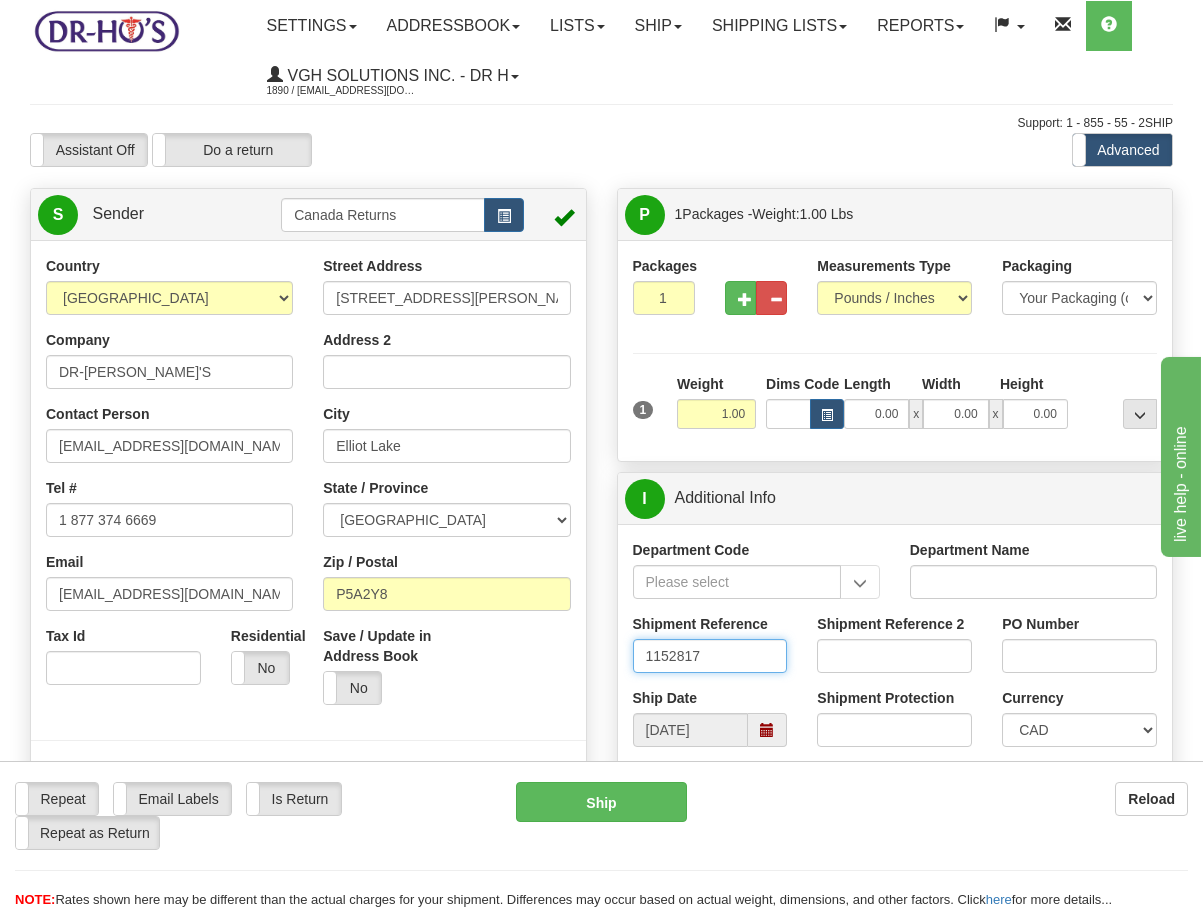 click at bounding box center (767, 730) 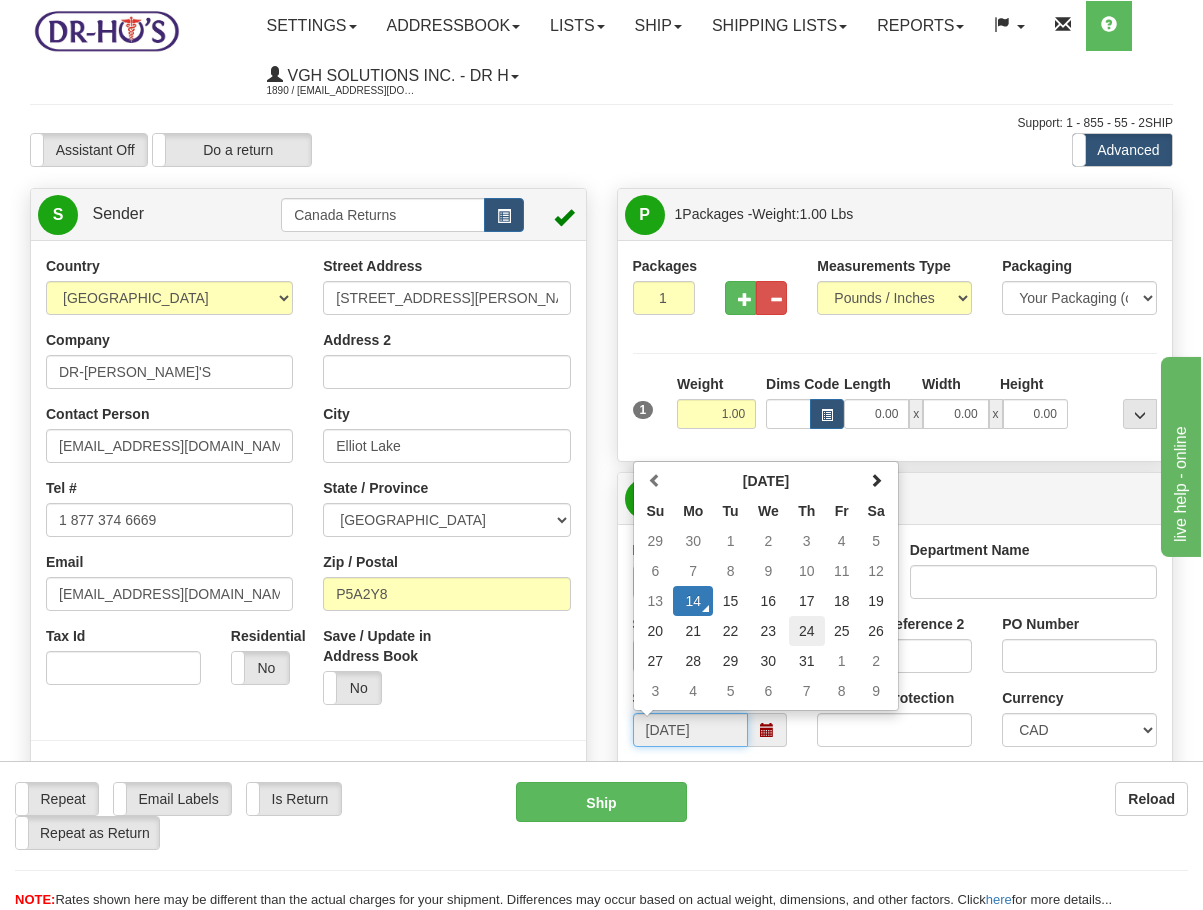 click on "24" at bounding box center (807, 631) 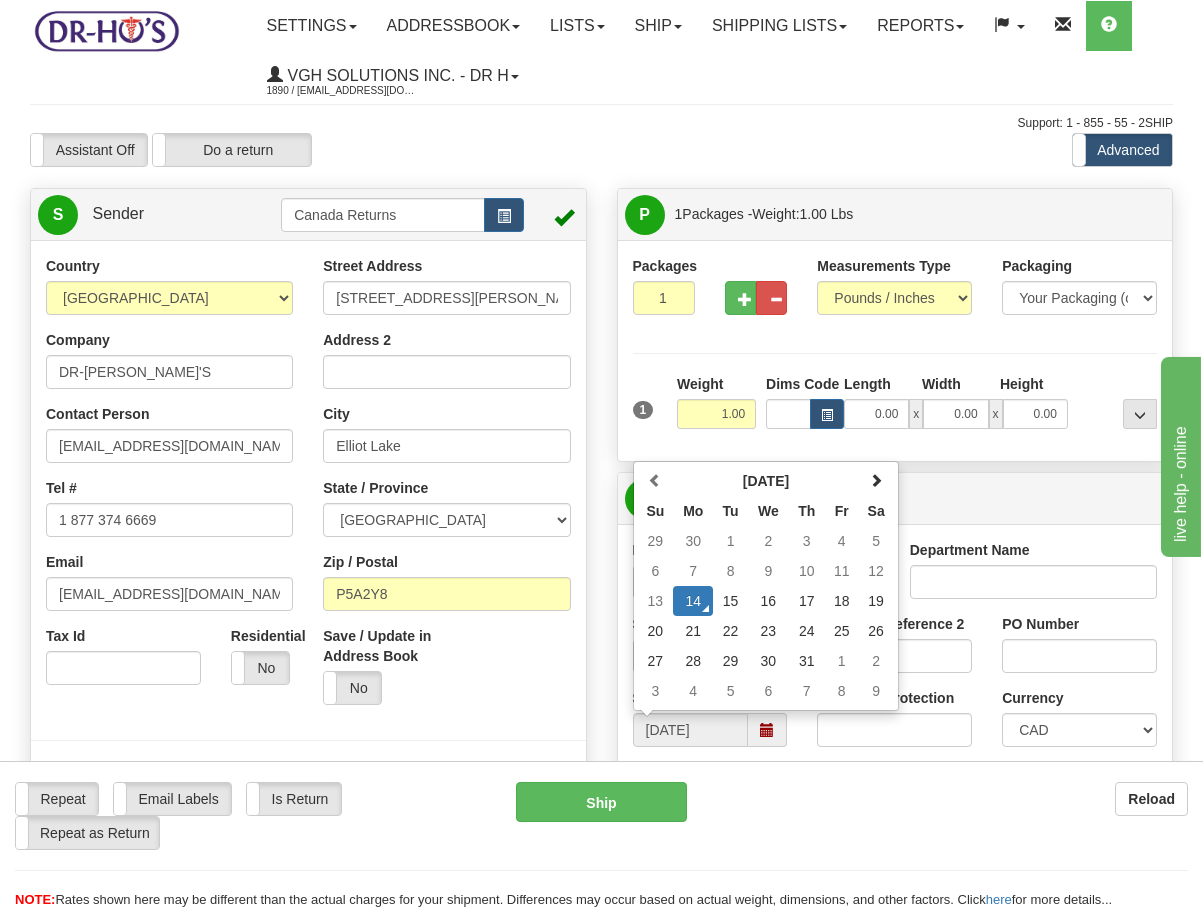 type on "07/24/2025" 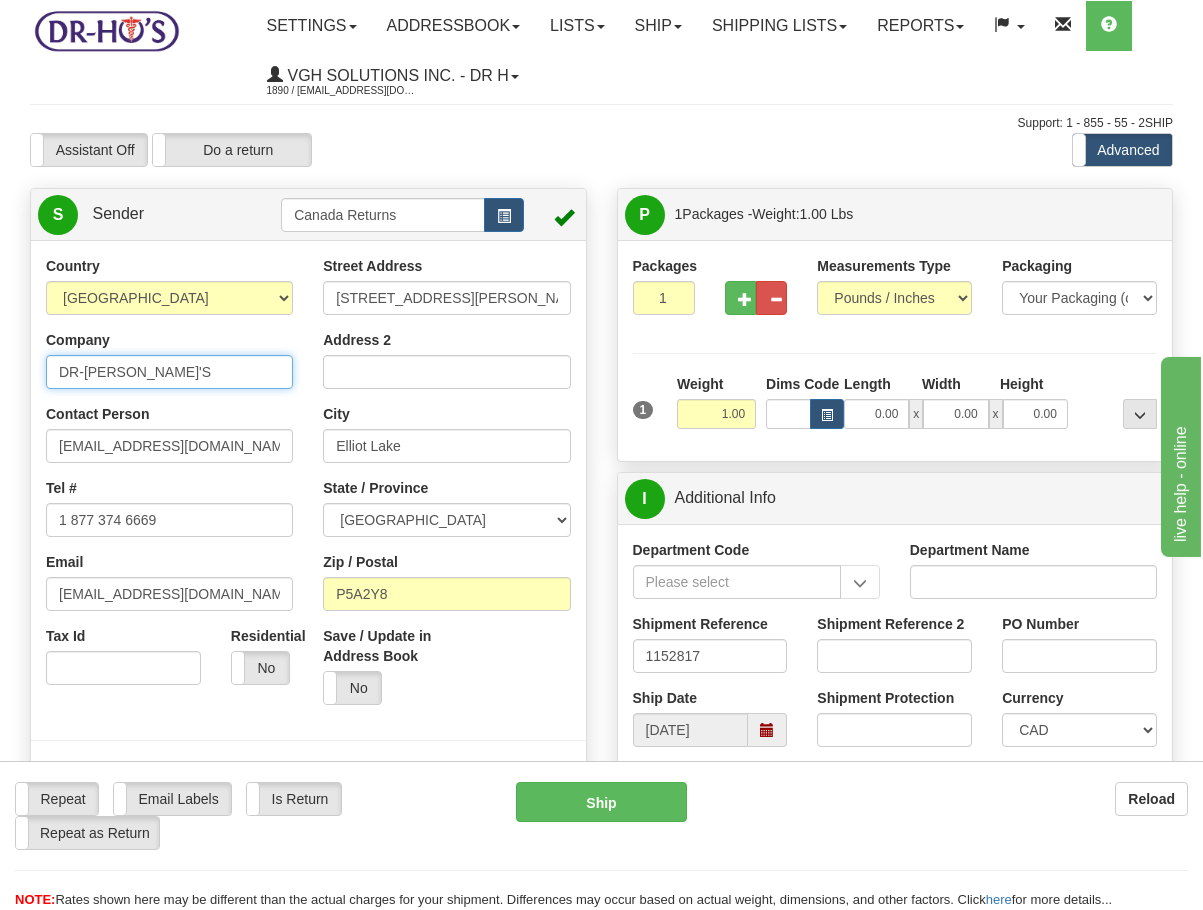 click on "DR-HO'S" at bounding box center [169, 372] 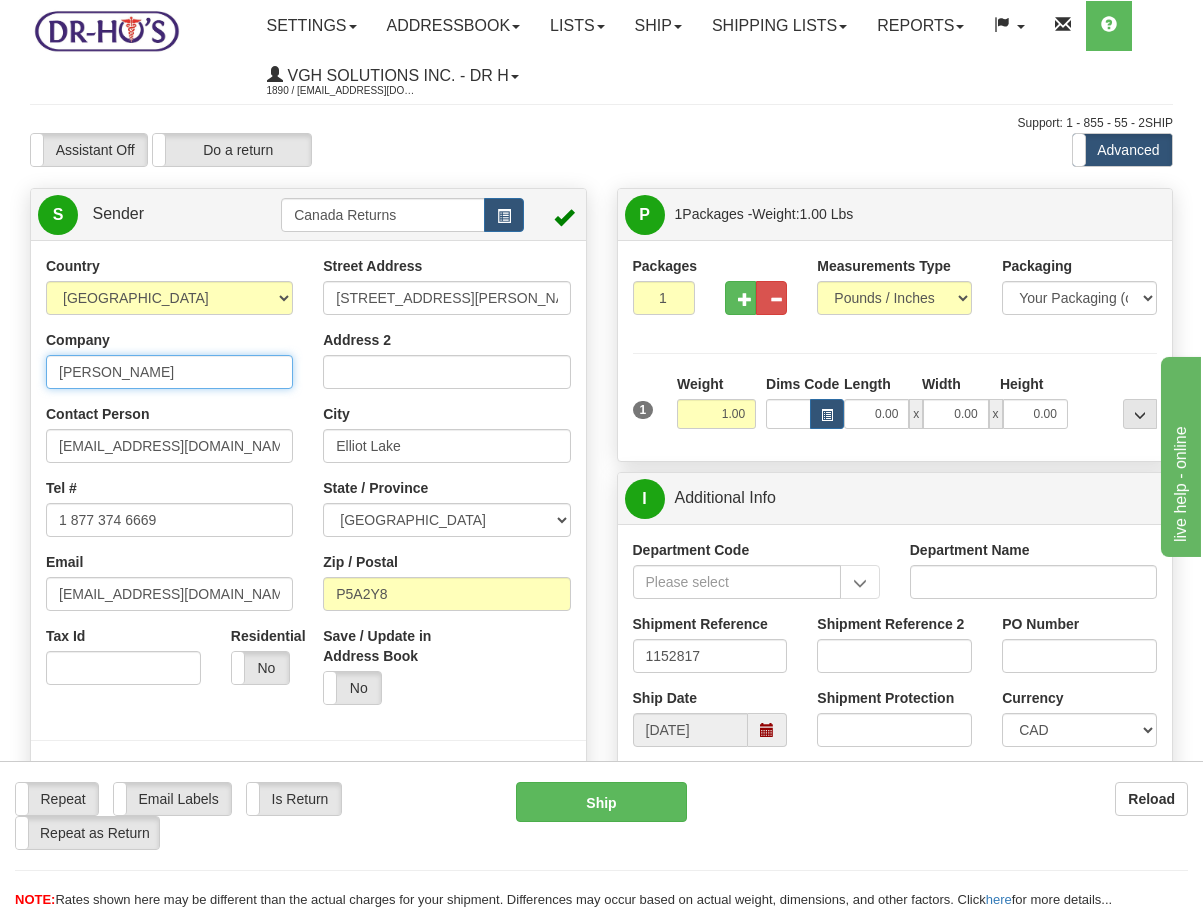 type on "Michael Murase" 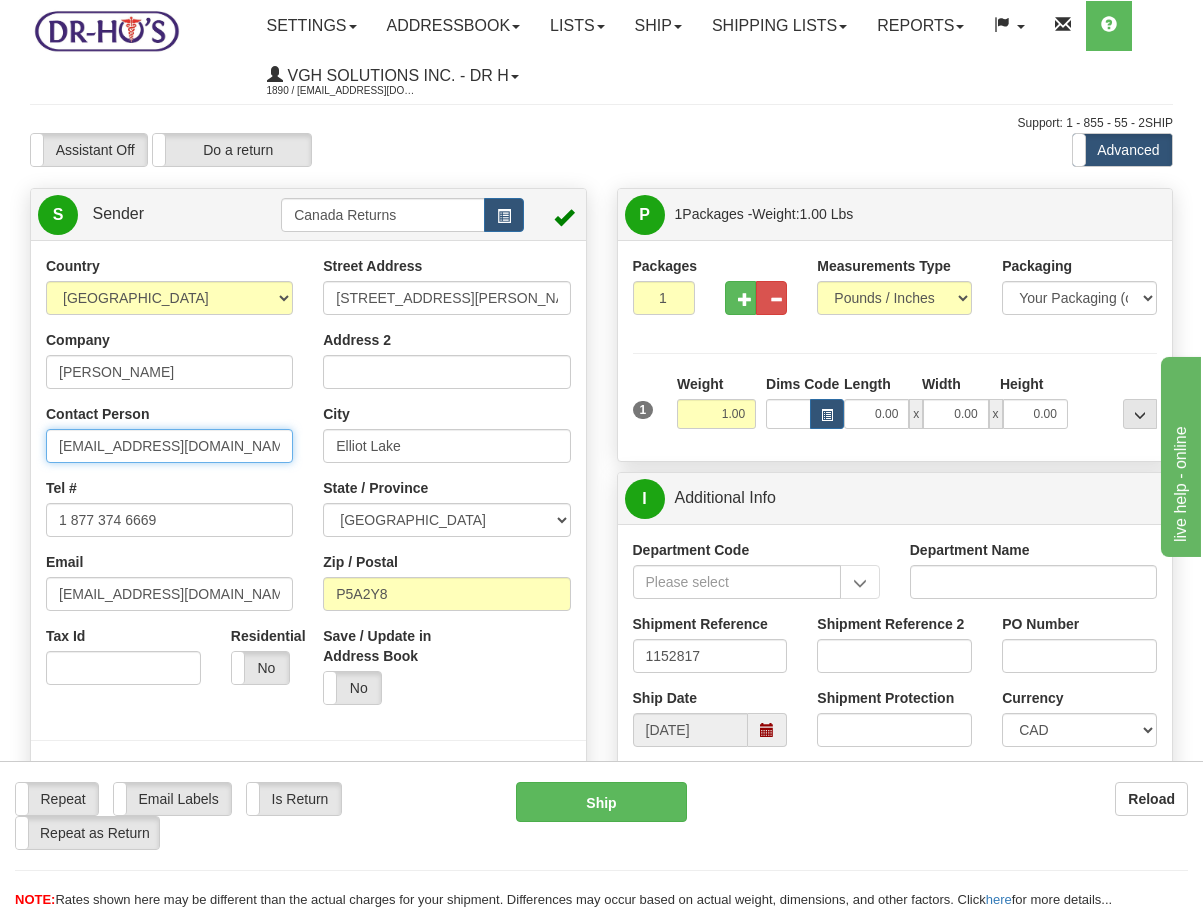click on "drho@drhonow.com" at bounding box center [169, 446] 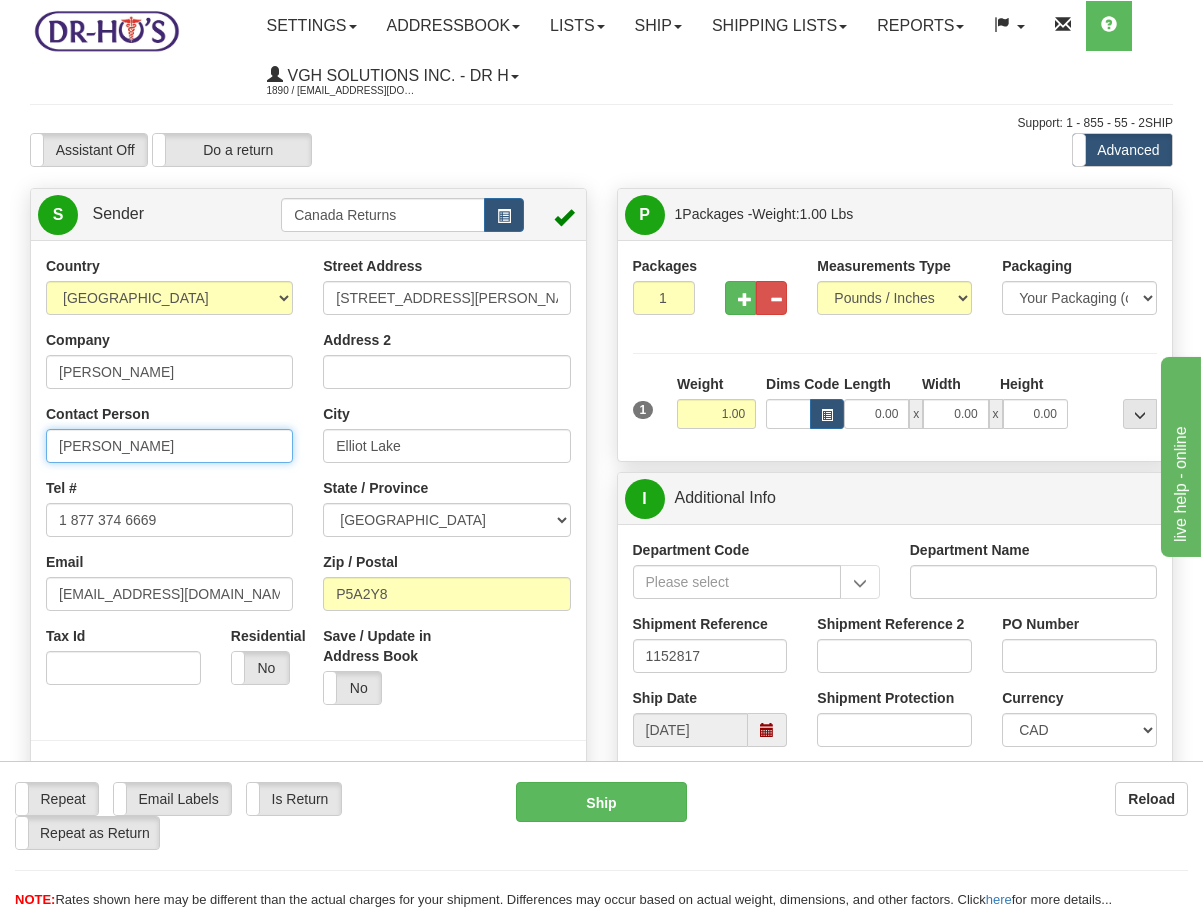 type on "Michael Murase" 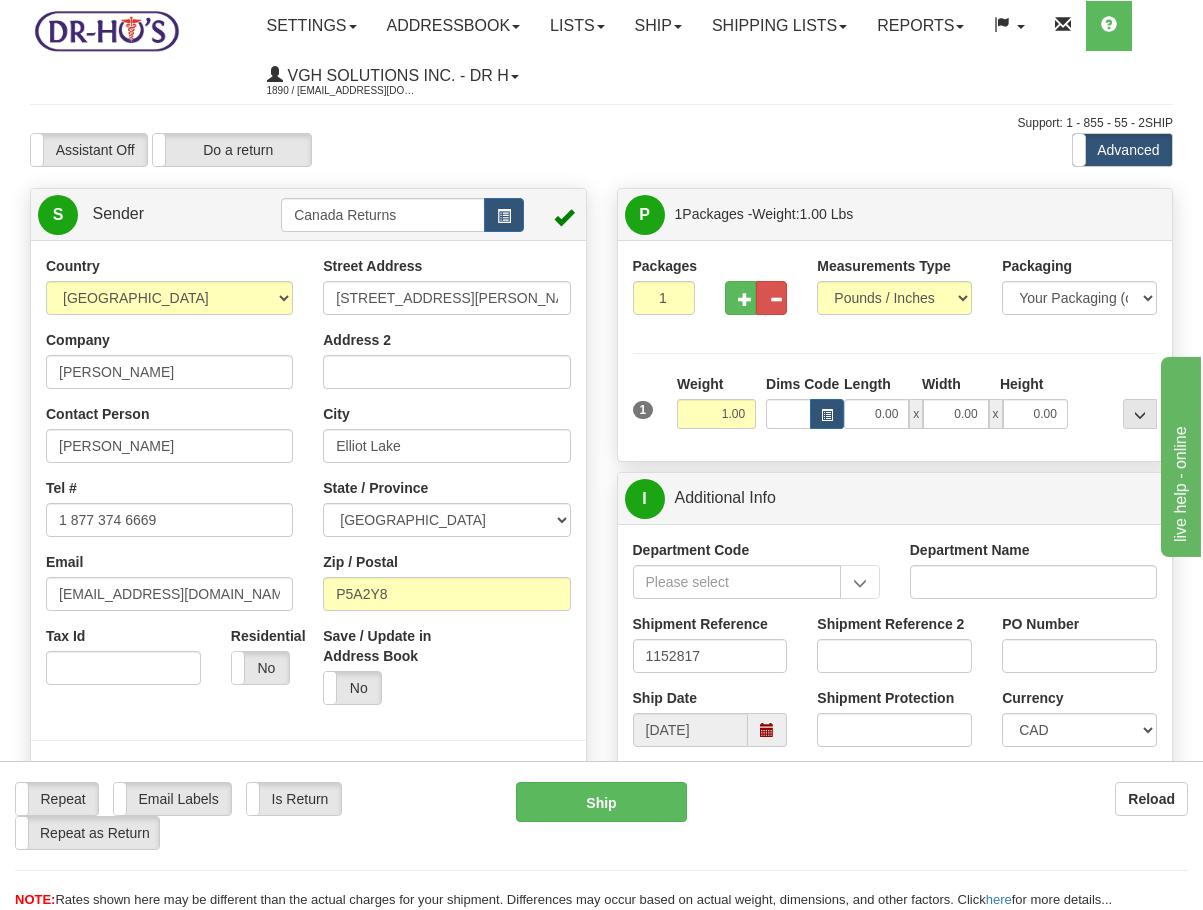 click on "Country
AFGHANISTAN
ALAND ISLANDS
ALBANIA
ALGERIA
AMERICAN SAMOA
ANDORRA
ANGOLA
ANGUILLA
ANTIGUA AND BARBUDA
ARGENTINA
ARMENIA
ARUBA
AUSTRALIA
AUSTRIA
AZERBAIJAN
AZORES
BAHAMAS
BAHRAIN
BANGLADESH
BARBADOS
BELARUS
BELGIUM
BELIZE
BENIN
BERMUDA
BHUTAN
BOLIVIA
BONAIRE, SAINT EUSTATIUS AND SABA
BOSNIA
BOTSWANA
BOUVET ISLAND
BRAZIL
BRITISH INDIAN OCEAN TERRITORY
BRITISH VIRGIN ISLANDS
BRUNEI
BULGARIA
BURKINA FASO
BURUNDI
CAMBODIA
CAMEROON
CANADA
CANARY ISLANDS
CAPE VERDE
CAYMAN ISLANDS
CENTRAL AFRICAN REPUBLIC
CHAD
CHILE
CHINA
CHRISTMAS ISLAND
COCOS (KEELING) ISLANDS
COLOMBIA
COMOROS
CONGO
CONGO, DEMOCRATIC REPUBLIC OF
COOK ISLANDS
COSTA RICA
CROATIA
CURAÇAO
CYPRUS
CZECH REPUBLIC
DENMARK
DJIBOUTI
DOMINICA
DOMINICAN REPUBLIC
EAST TIMOR
ECUADOR
EGYPT
EL SALVADOR
EQUATORIAL GUINEA
ERITREA
ESTONIA
ETHIOPIA
FIJI" at bounding box center (169, 478) 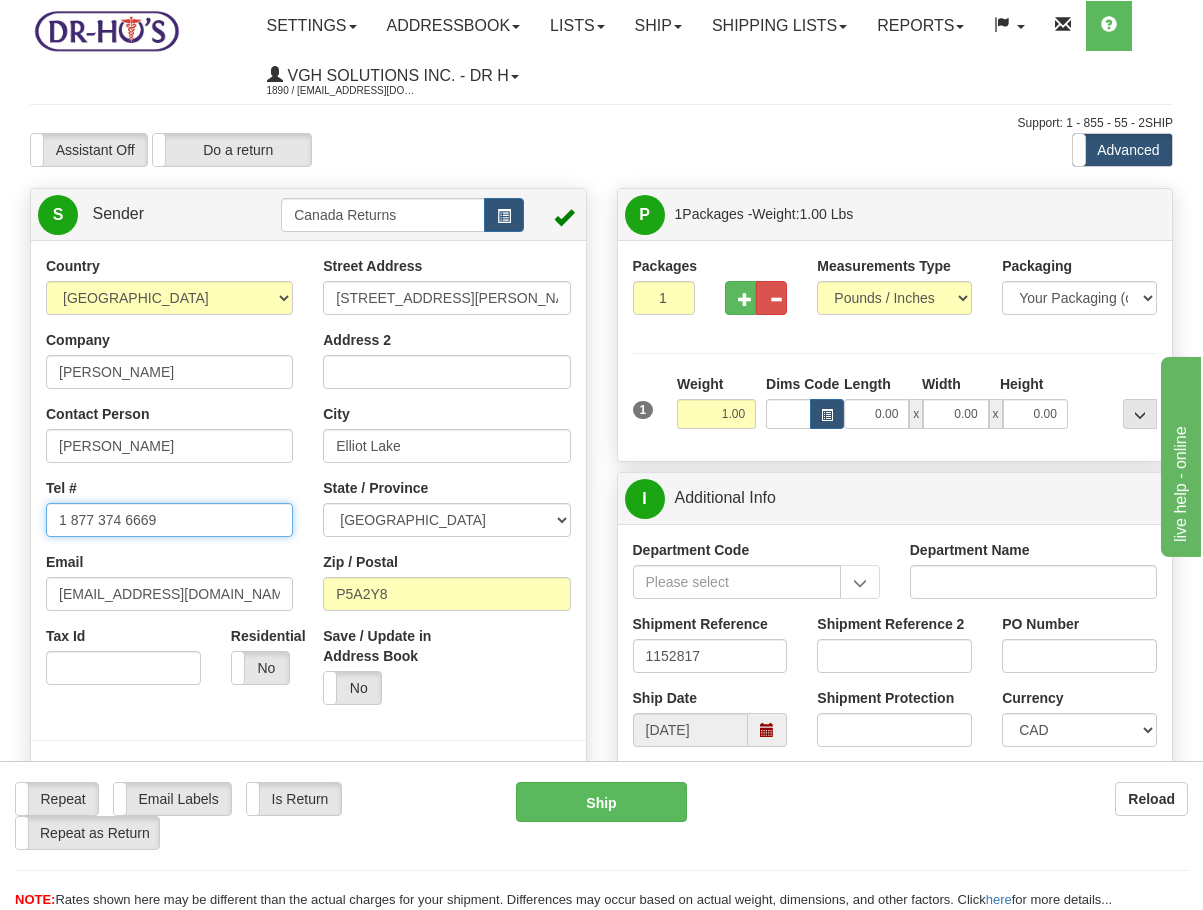 click on "1 877 374 6669" at bounding box center [169, 520] 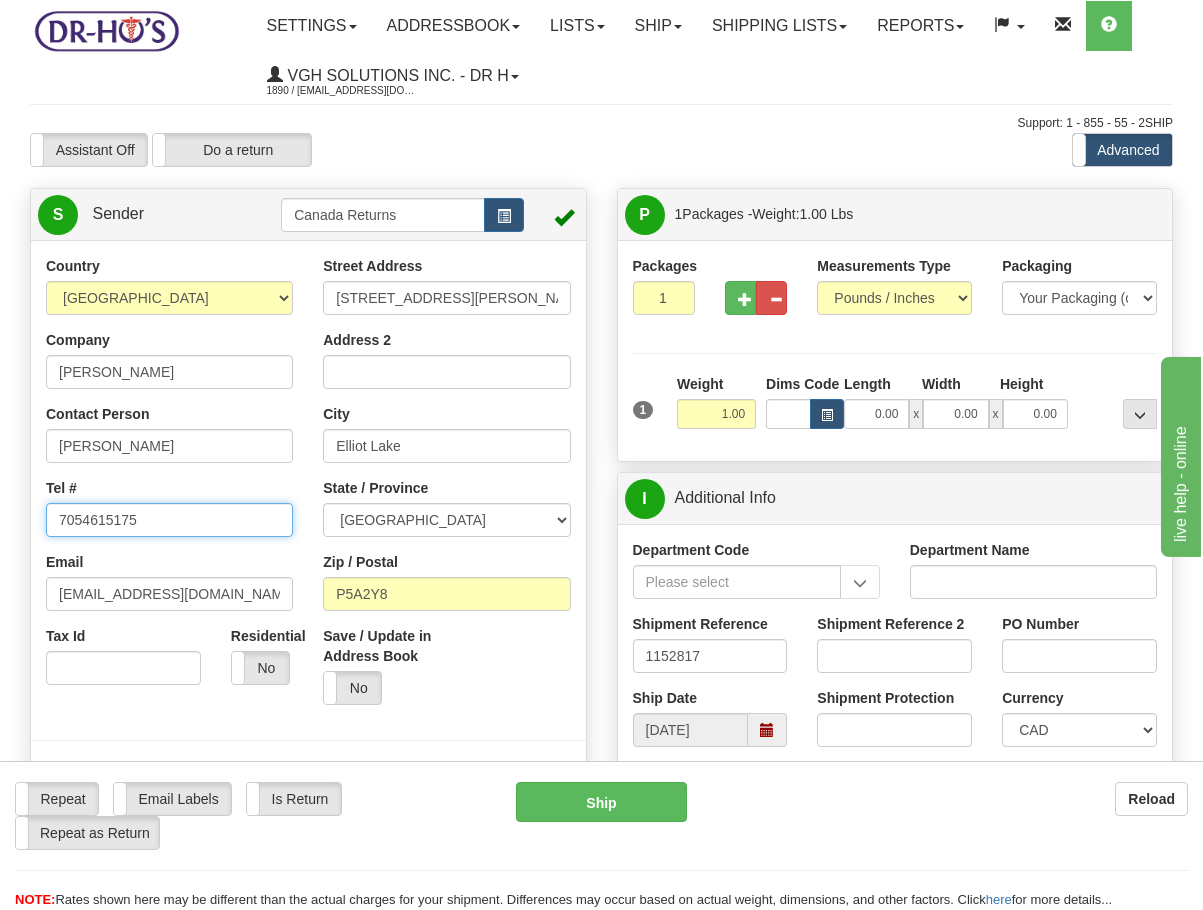 type on "7054615175" 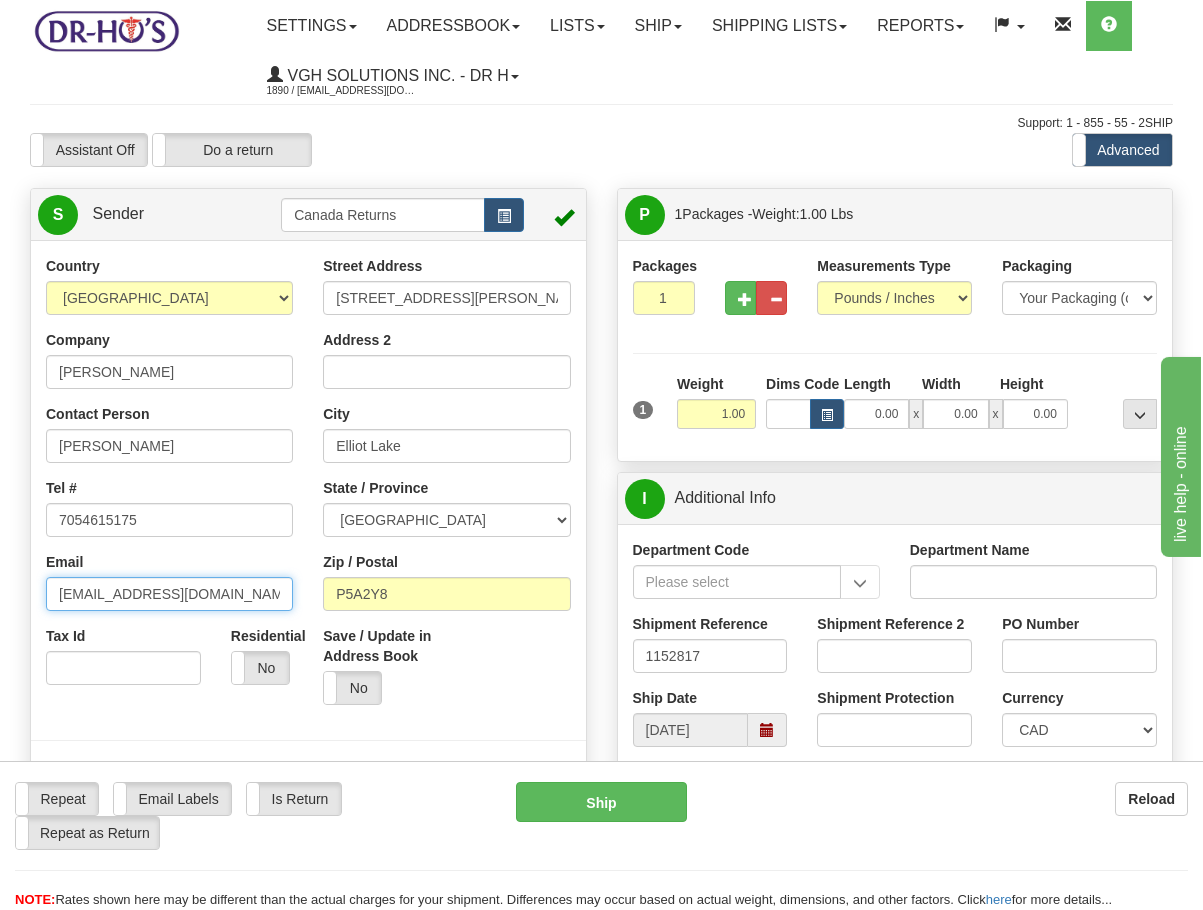 drag, startPoint x: 202, startPoint y: 589, endPoint x: -87, endPoint y: 560, distance: 290.4514 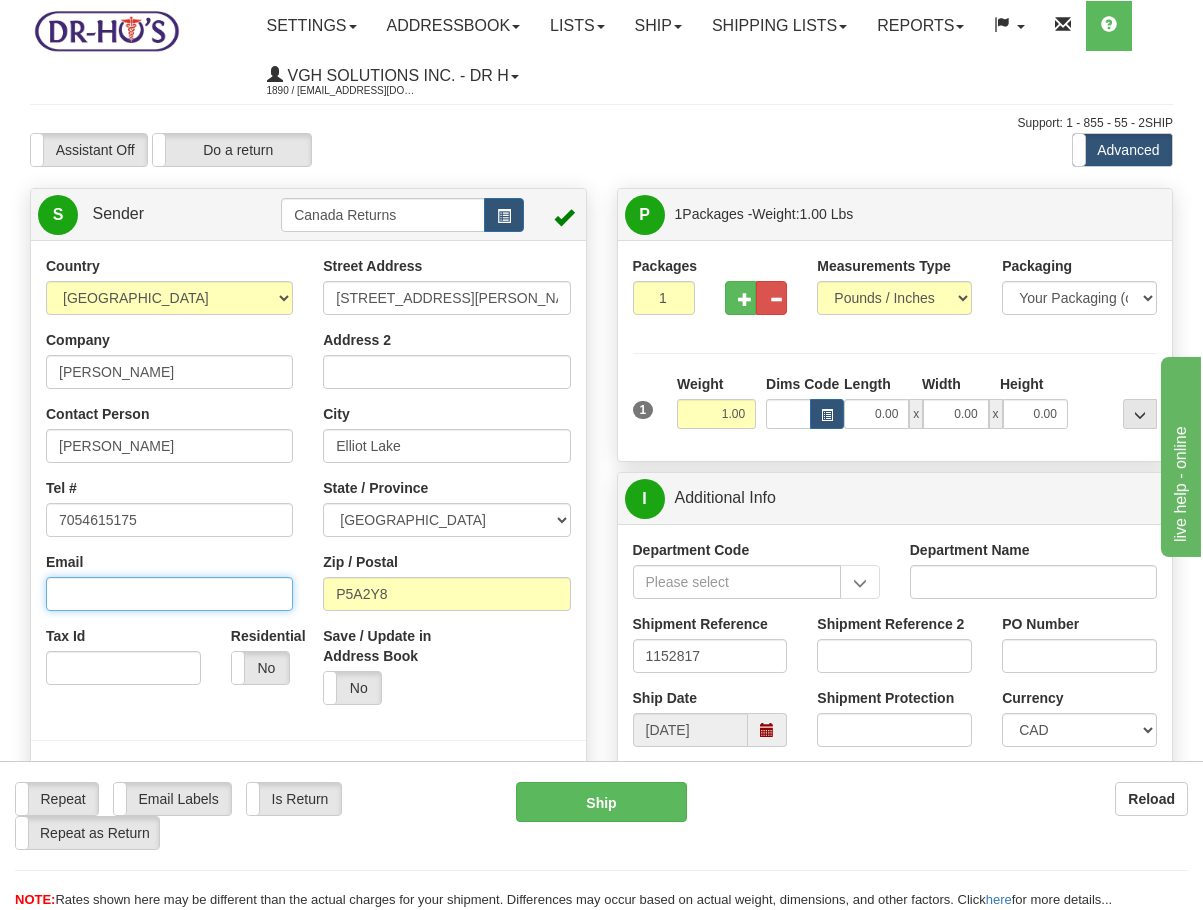 type 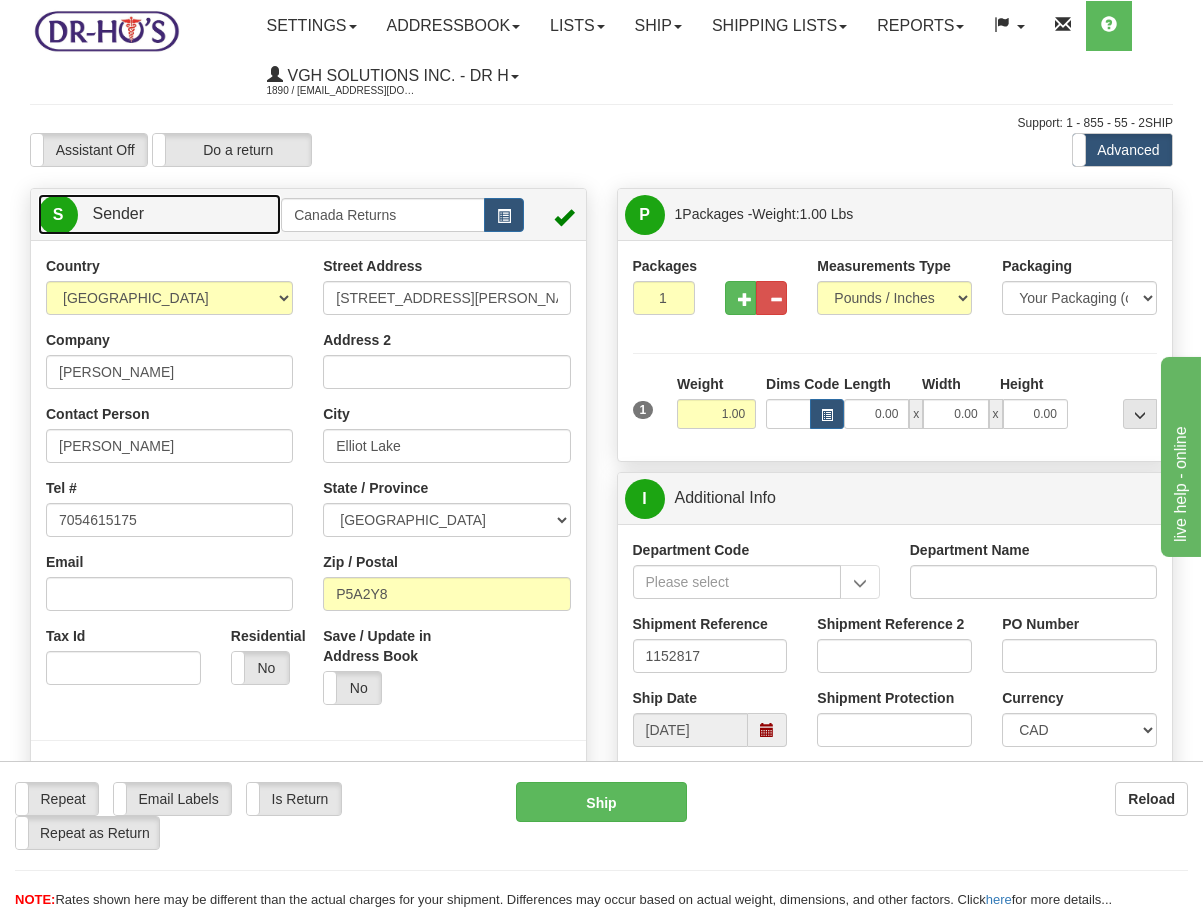 click on "S
Sender" at bounding box center (159, 214) 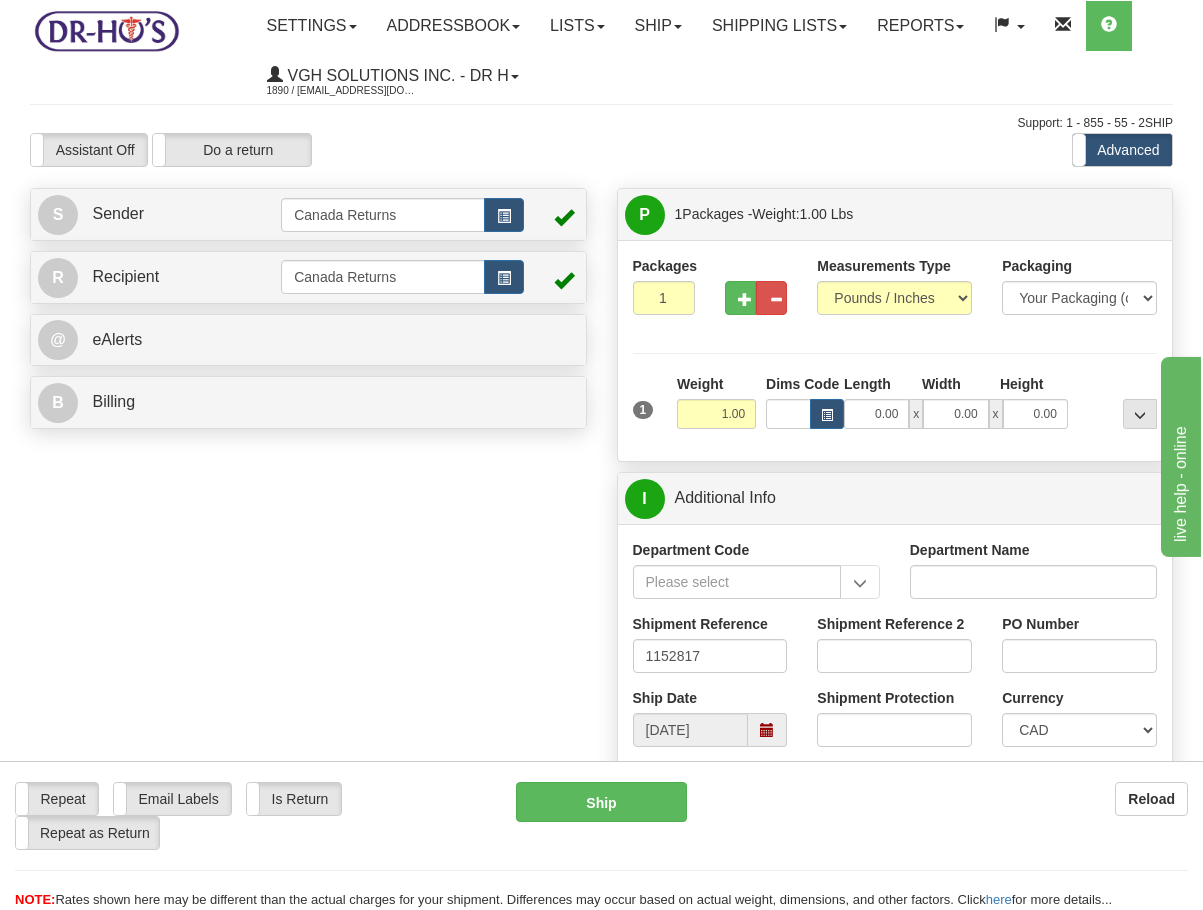 click on "Create a label for the return
Create Pickup Without Label
S" at bounding box center [601, 1063] 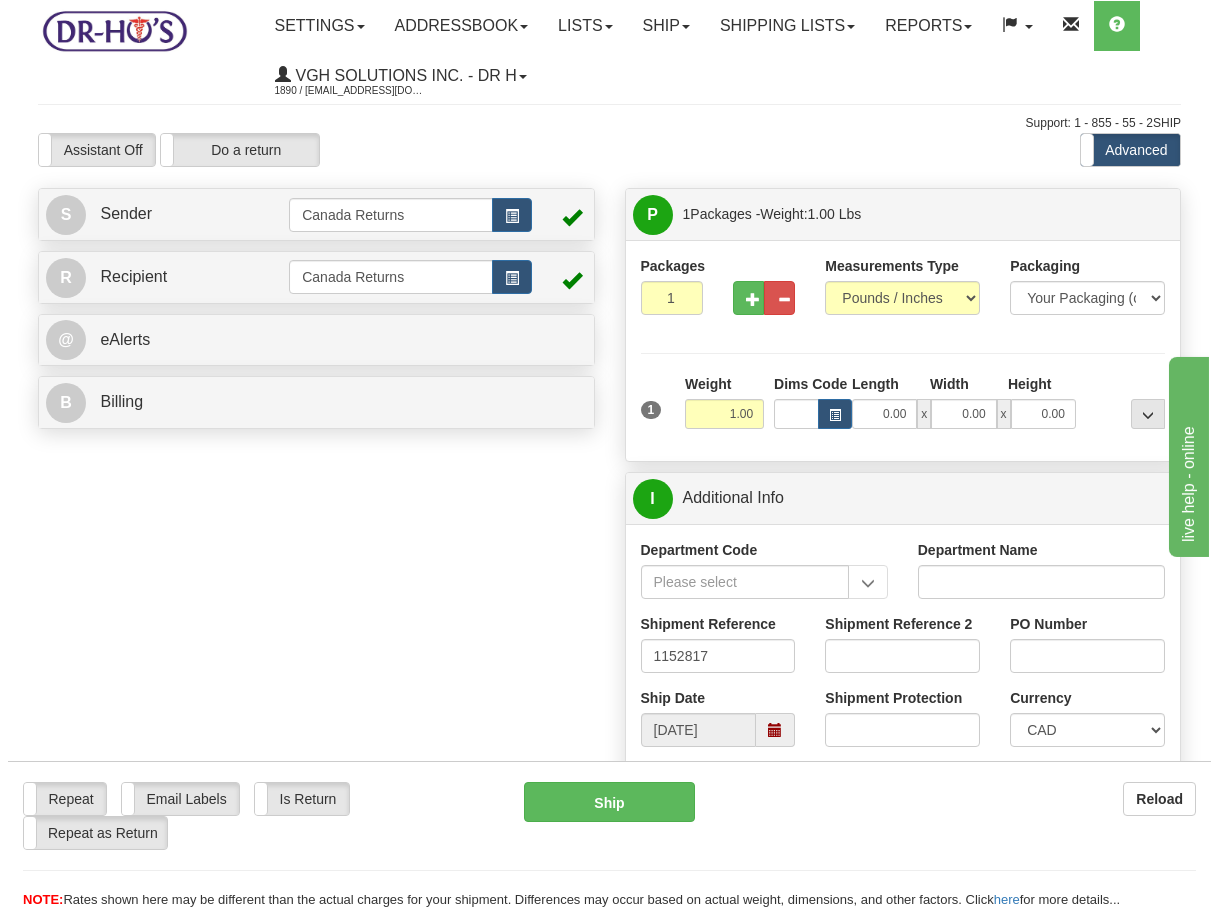scroll, scrollTop: 200, scrollLeft: 0, axis: vertical 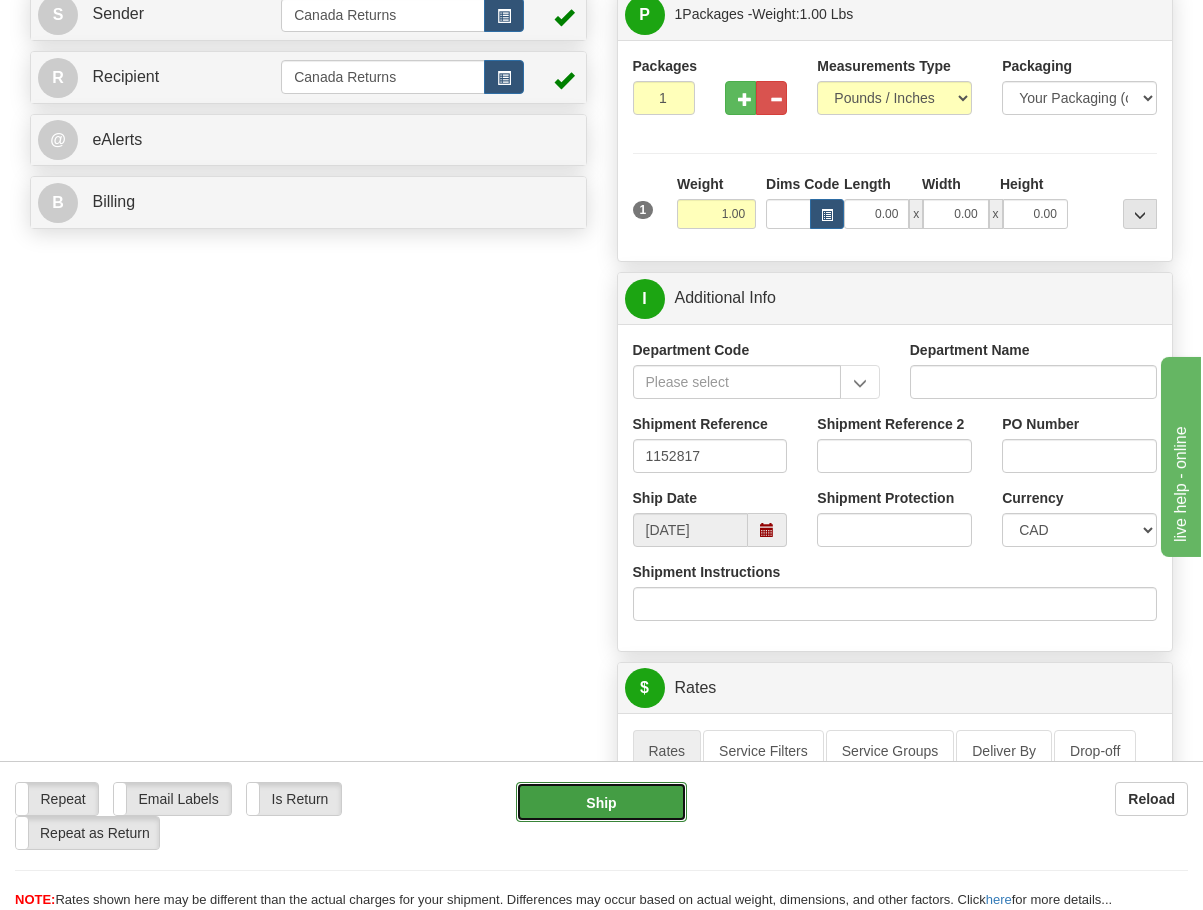 click on "Ship" at bounding box center (601, 802) 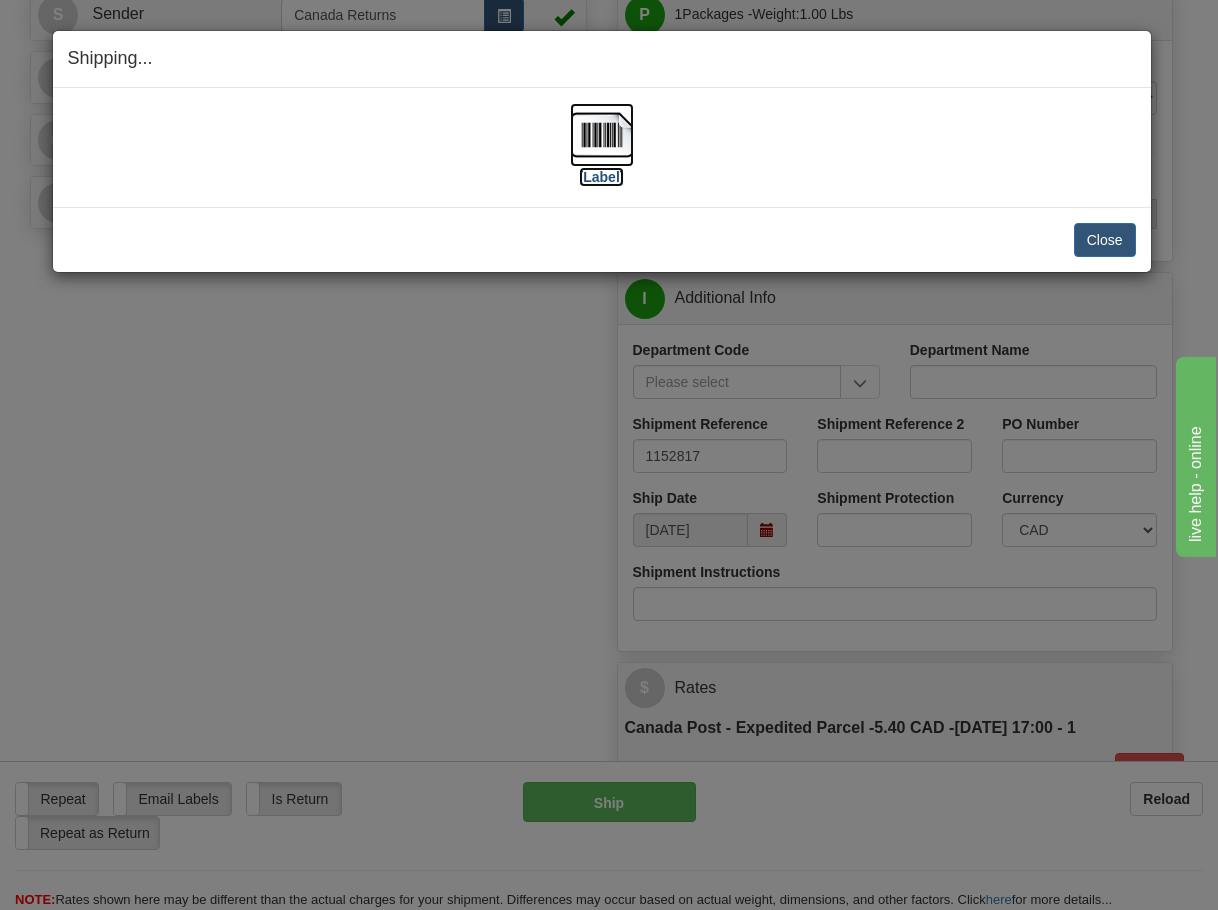click at bounding box center (602, 135) 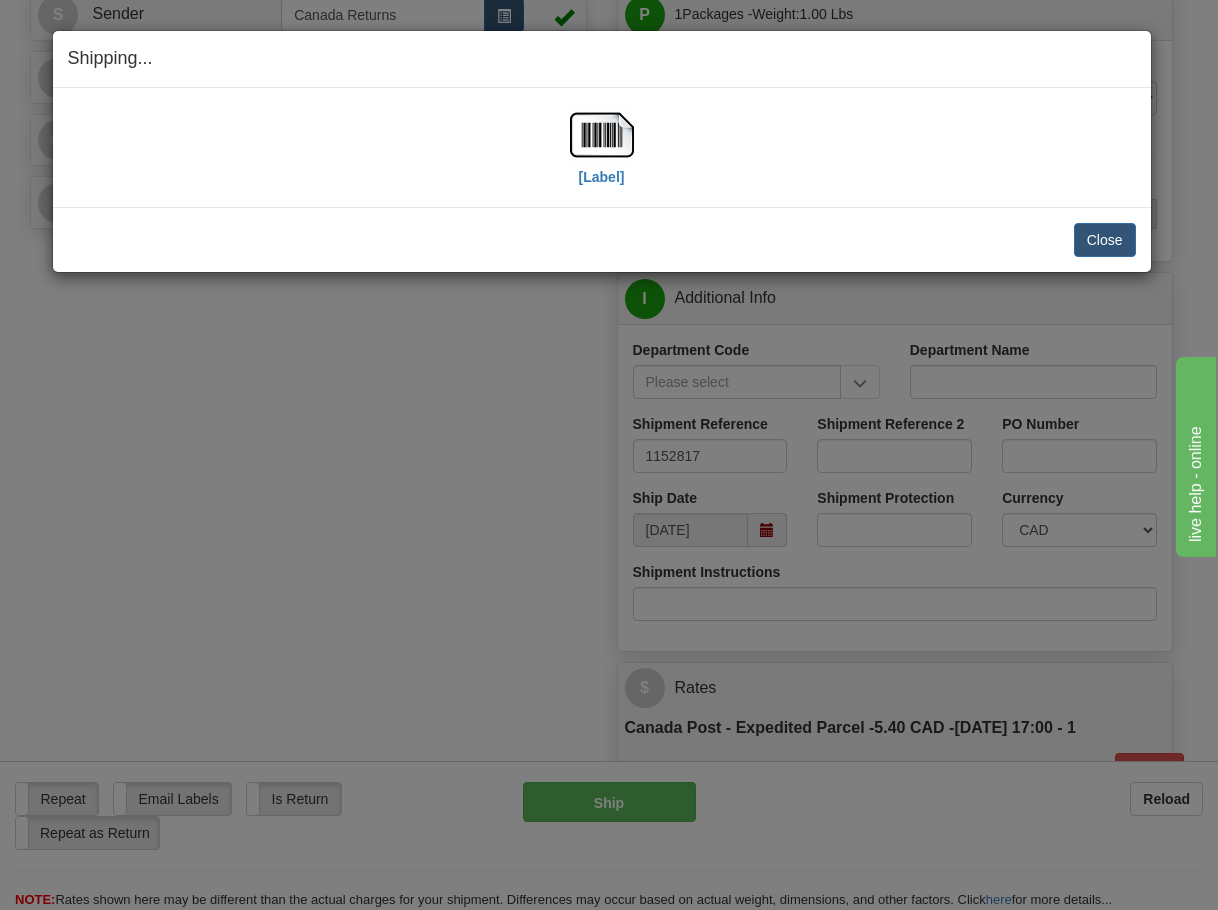 drag, startPoint x: 1102, startPoint y: 245, endPoint x: 1029, endPoint y: 287, distance: 84.21995 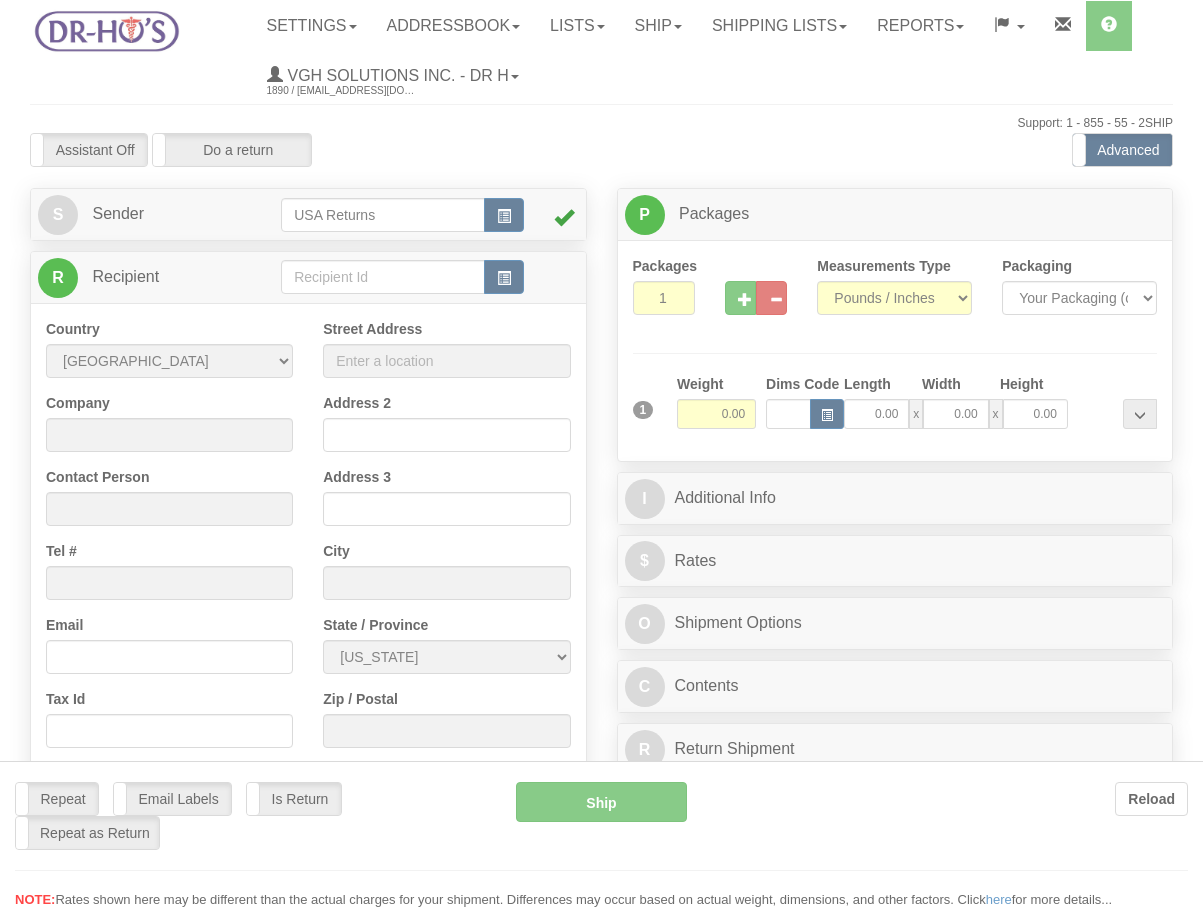 scroll, scrollTop: 0, scrollLeft: 0, axis: both 